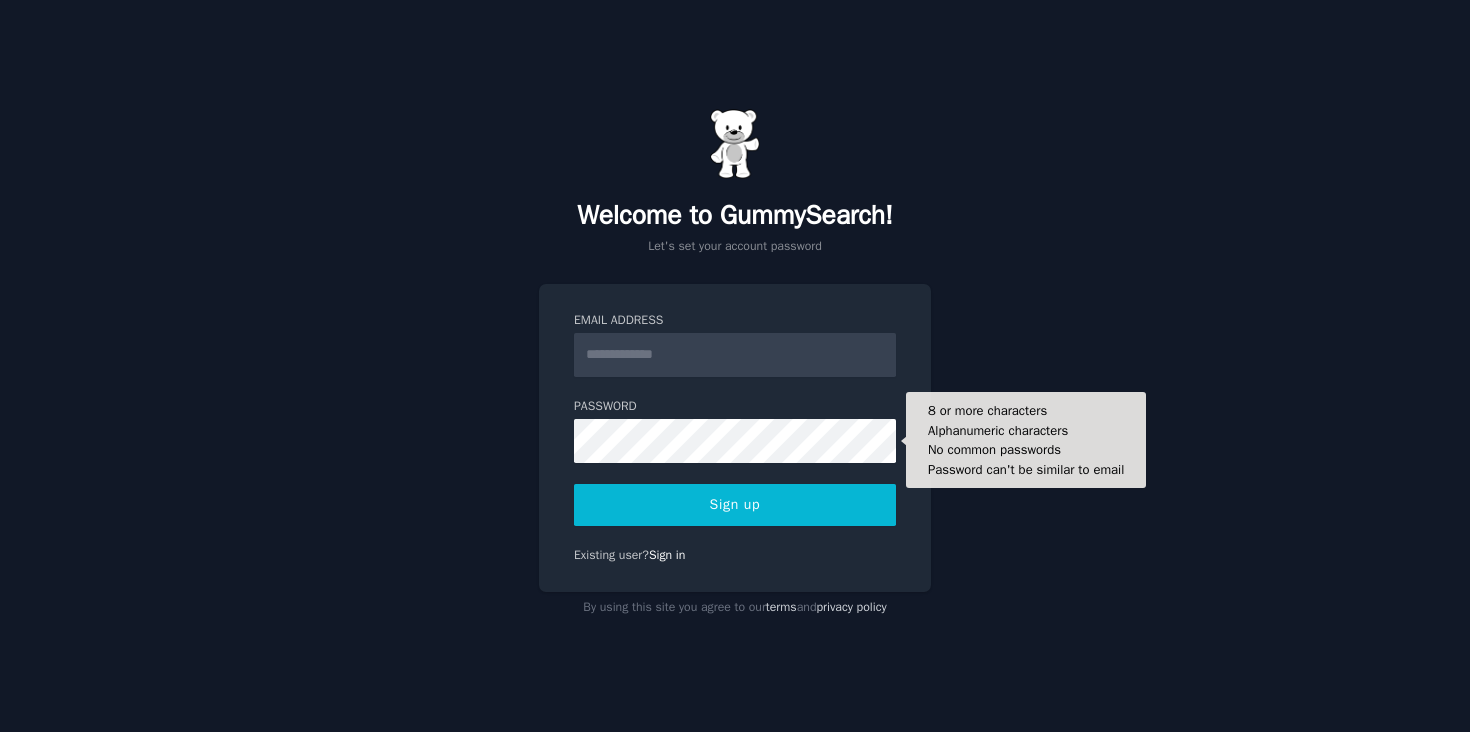 scroll, scrollTop: 0, scrollLeft: 0, axis: both 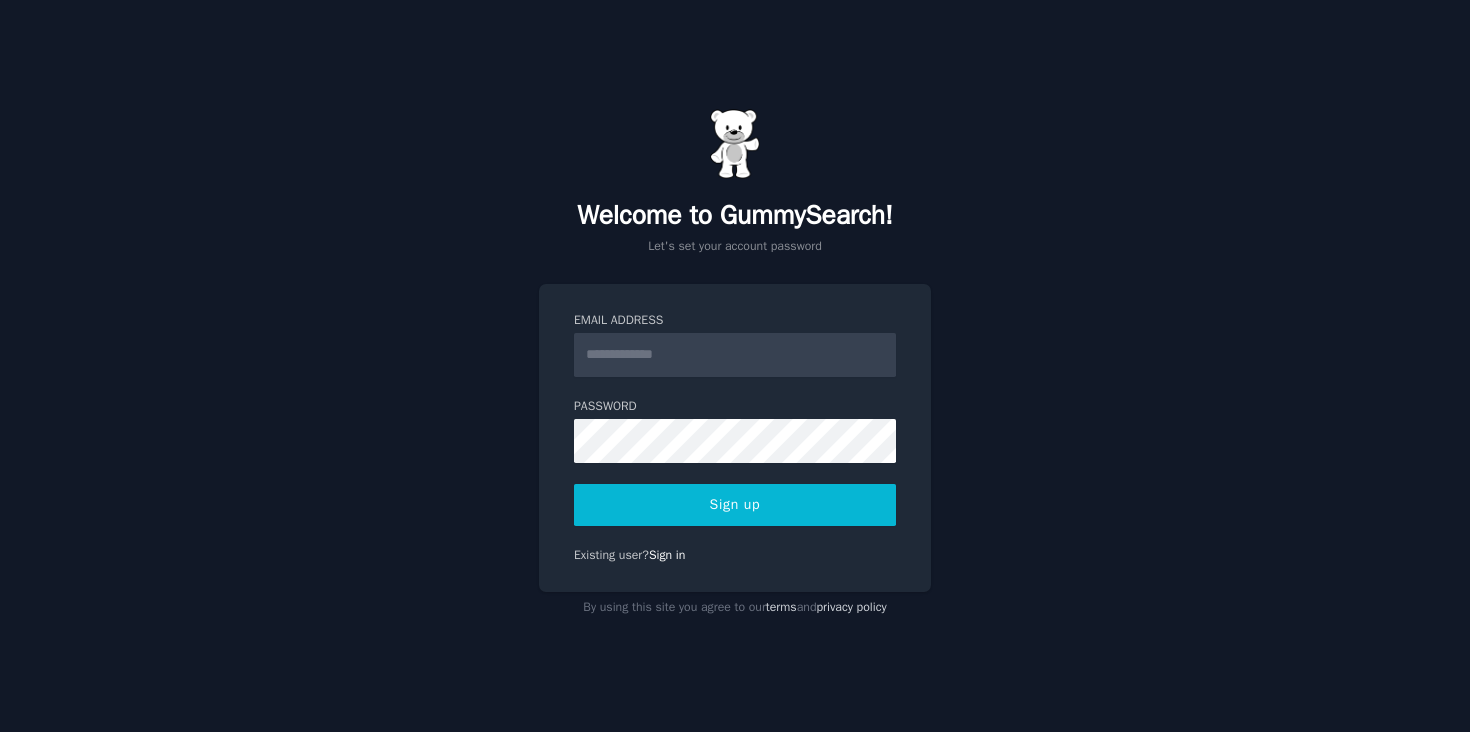click on "Email Address" at bounding box center (735, 355) 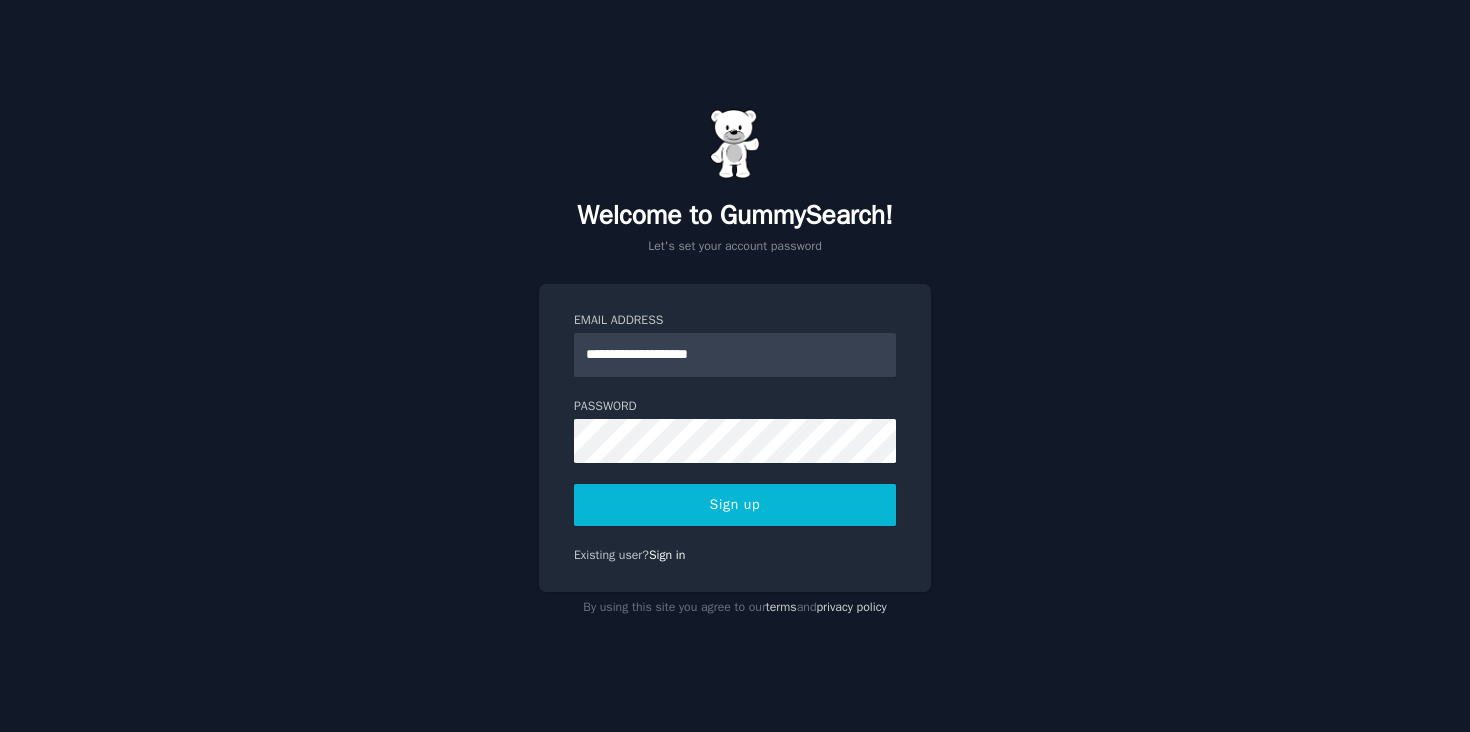 click on "Sign up" at bounding box center (735, 505) 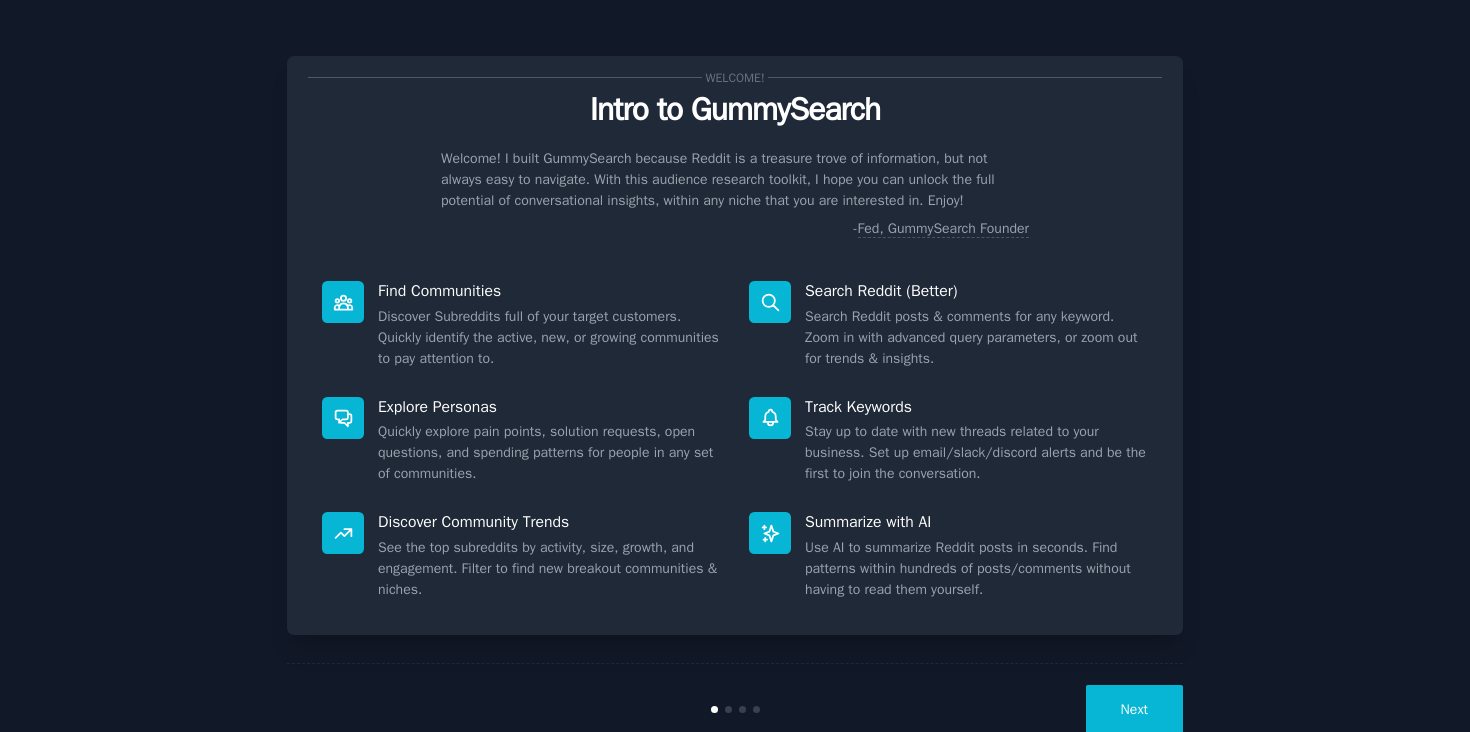 scroll, scrollTop: 0, scrollLeft: 0, axis: both 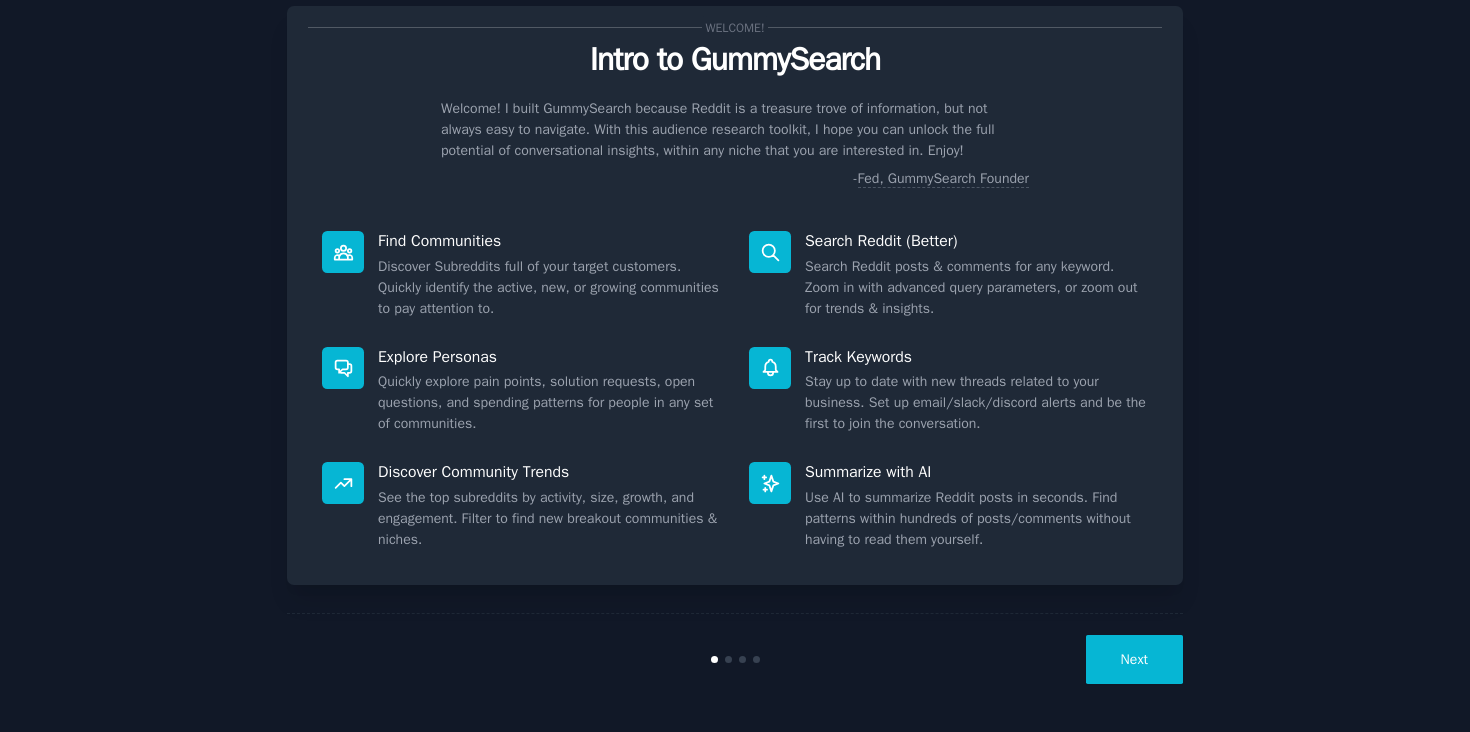 click on "Next" at bounding box center [1134, 659] 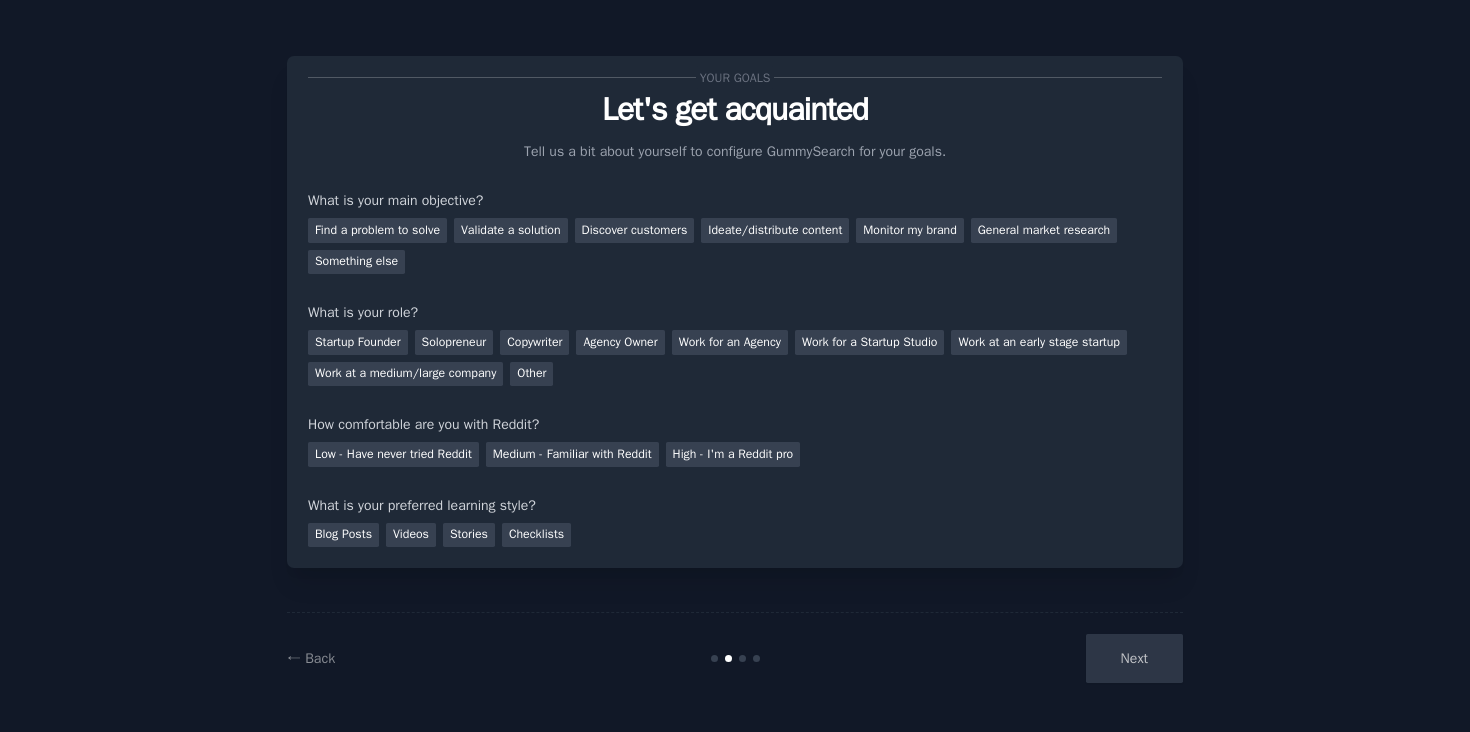 scroll, scrollTop: 0, scrollLeft: 0, axis: both 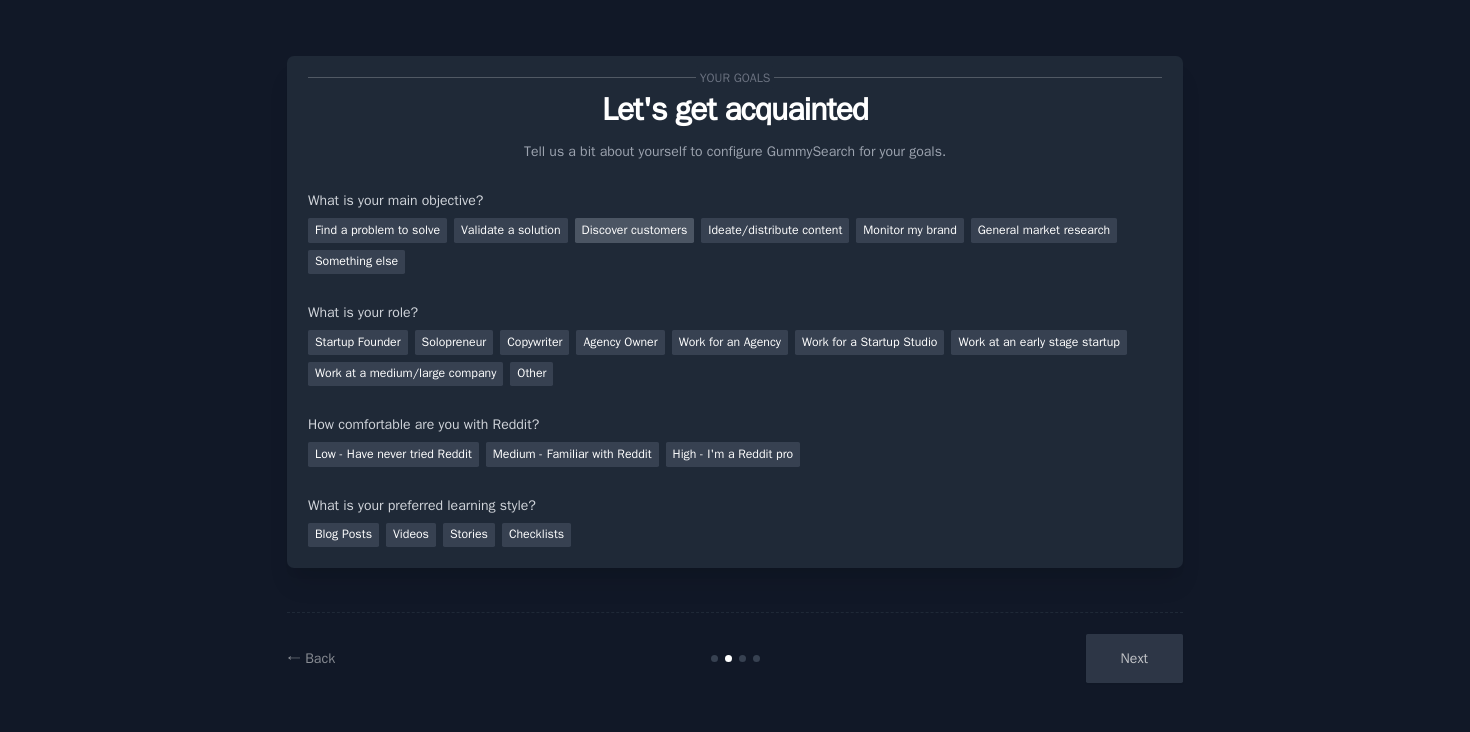 click on "Discover customers" at bounding box center (635, 230) 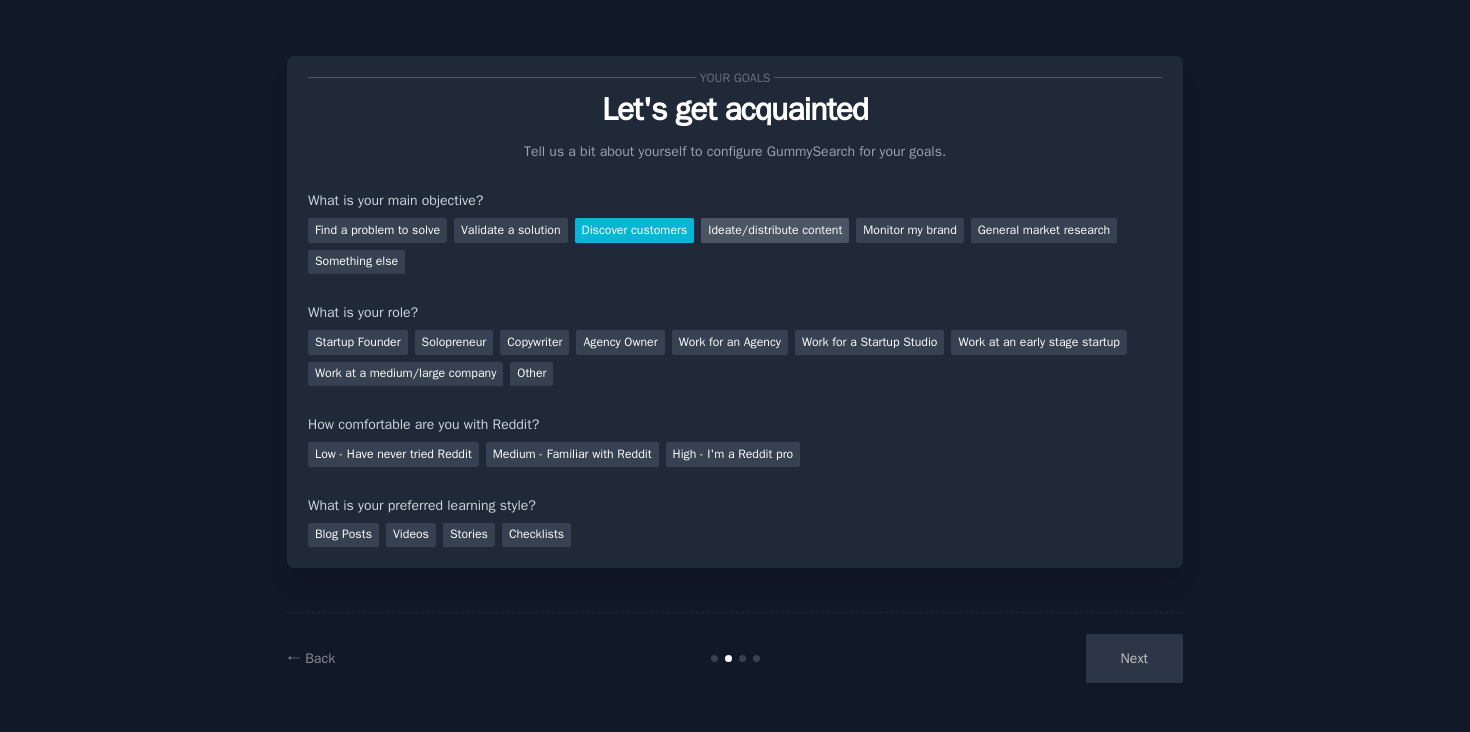 click on "Ideate/distribute content" at bounding box center (775, 230) 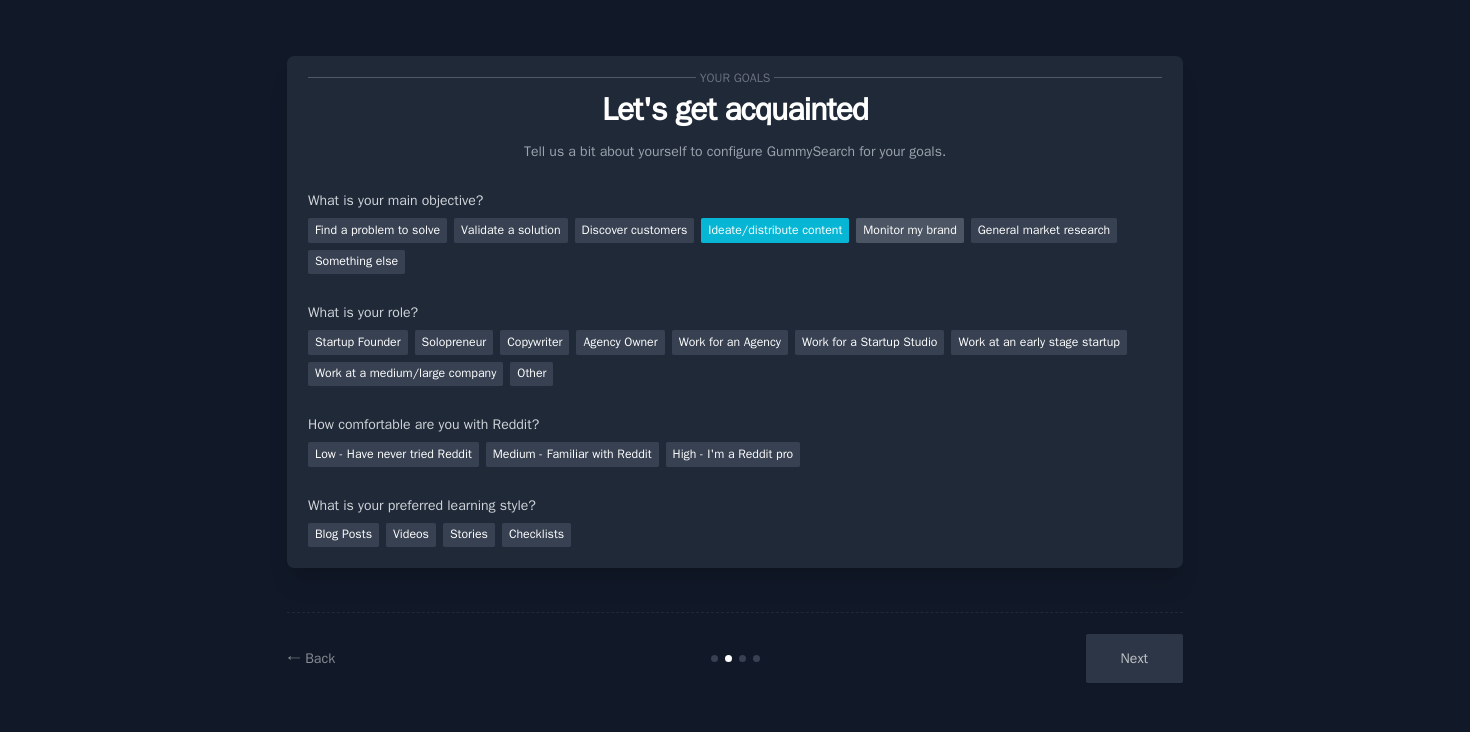 click on "Monitor my brand" at bounding box center [909, 230] 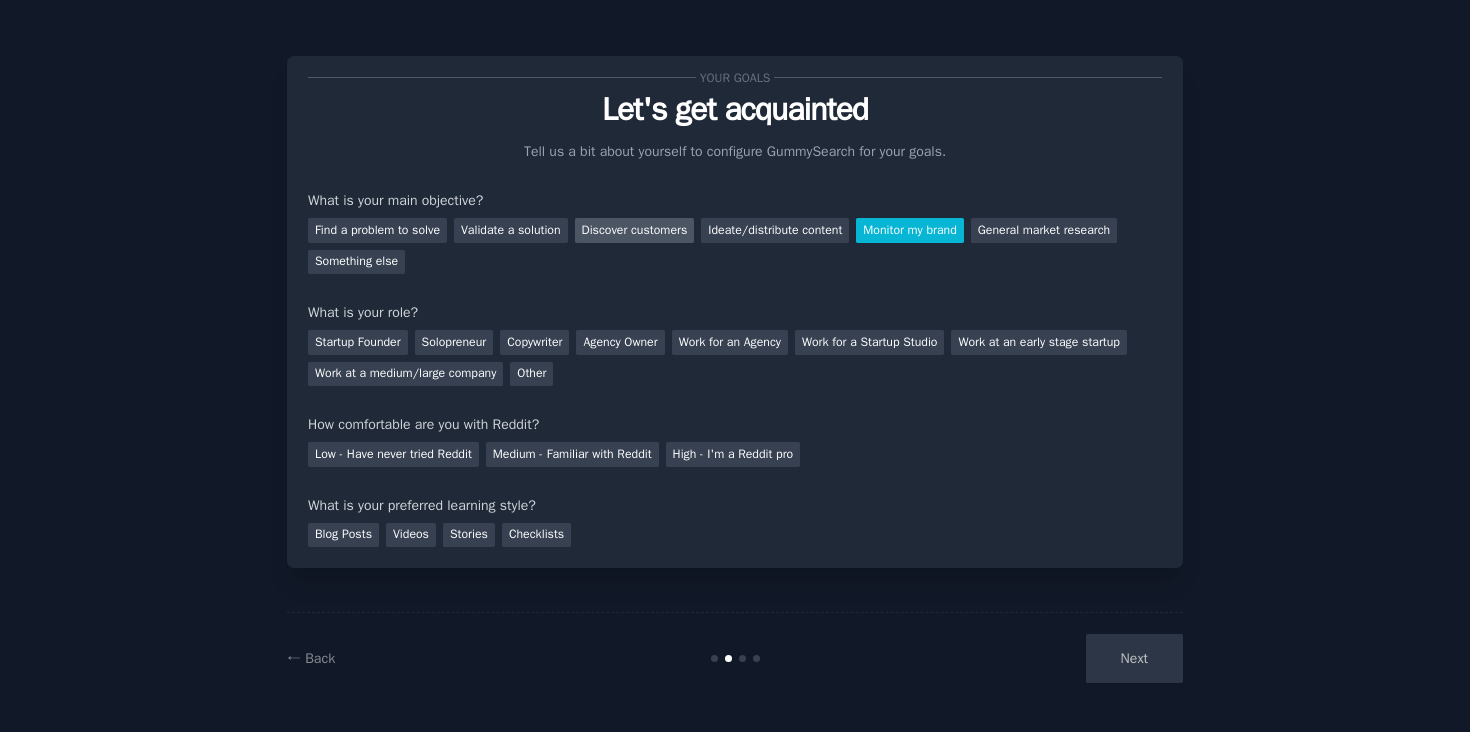 click on "Discover customers" at bounding box center (635, 230) 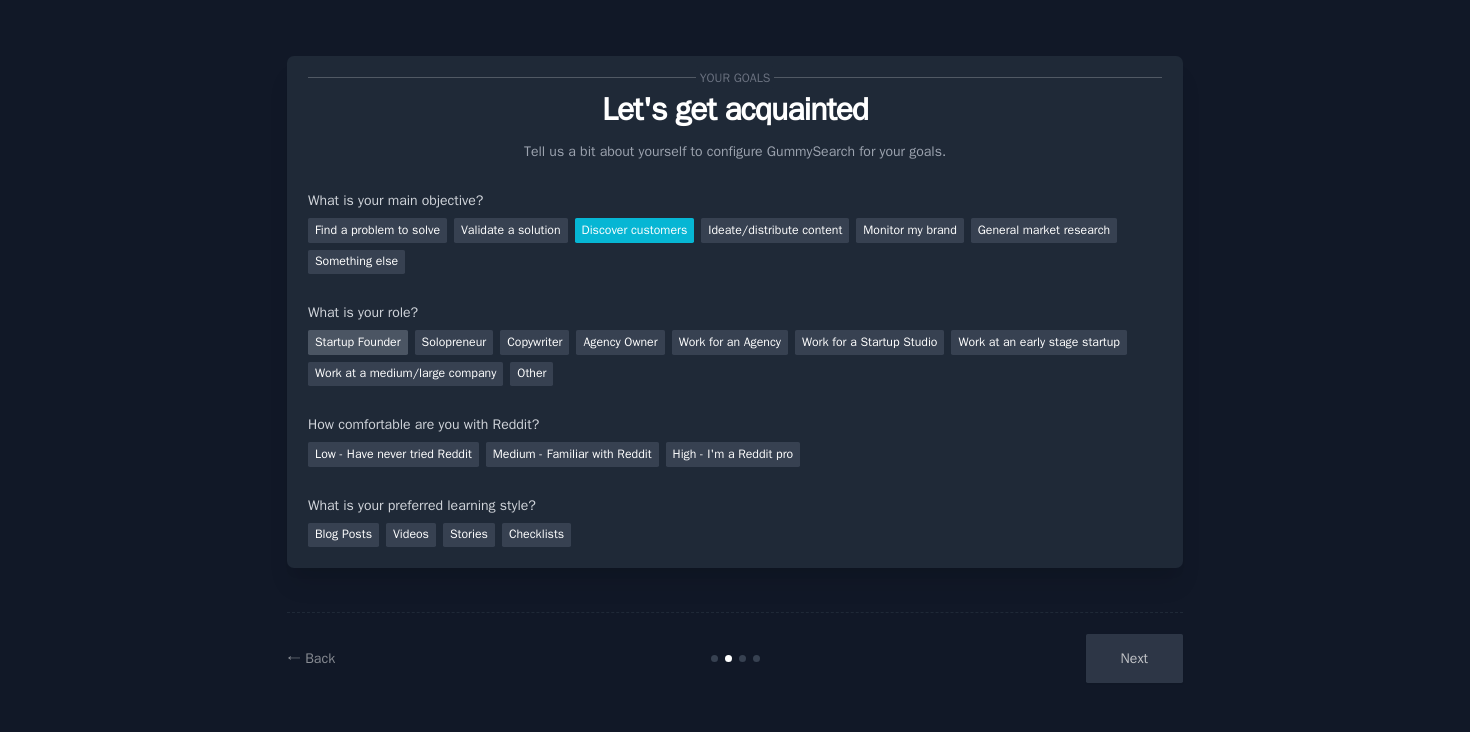 click on "Startup Founder" at bounding box center [358, 342] 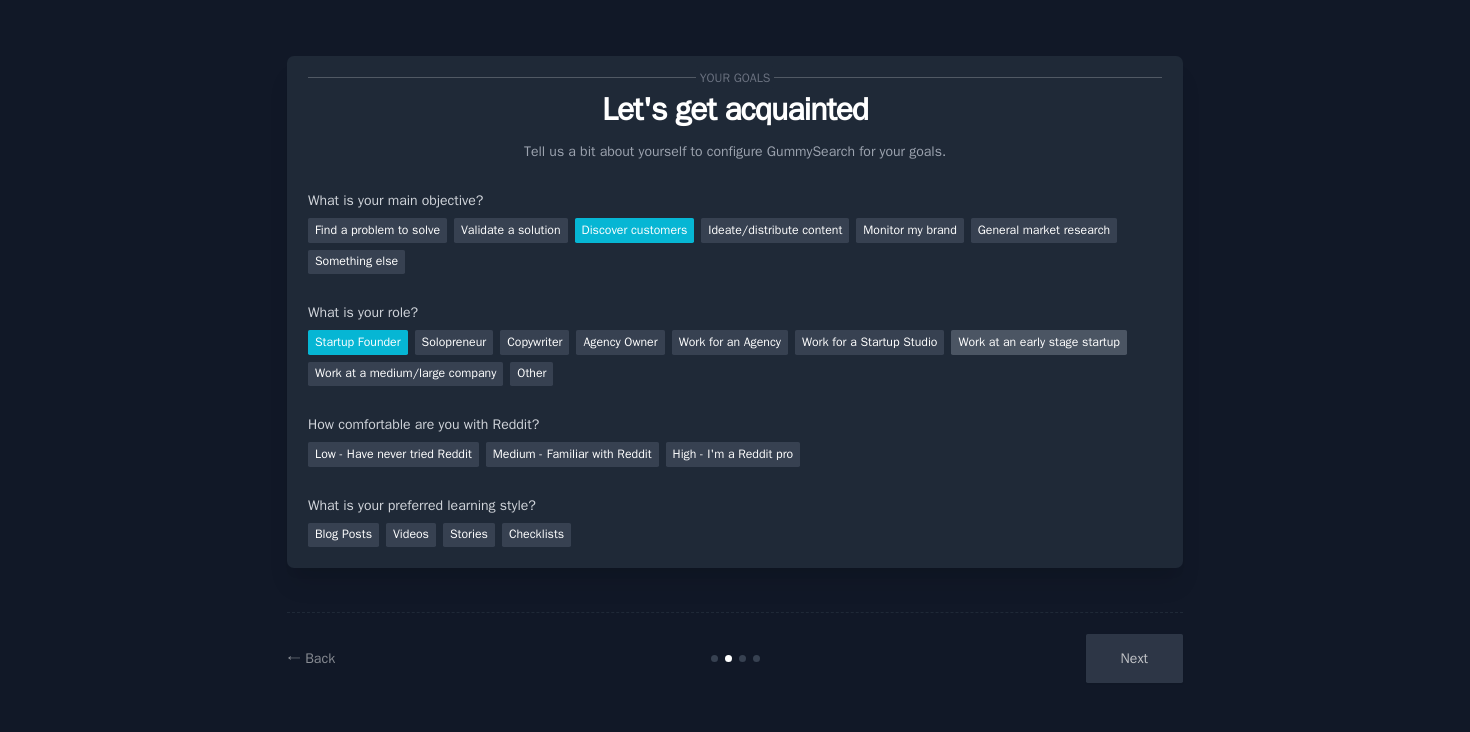 click on "Work at an early stage startup" at bounding box center (1038, 342) 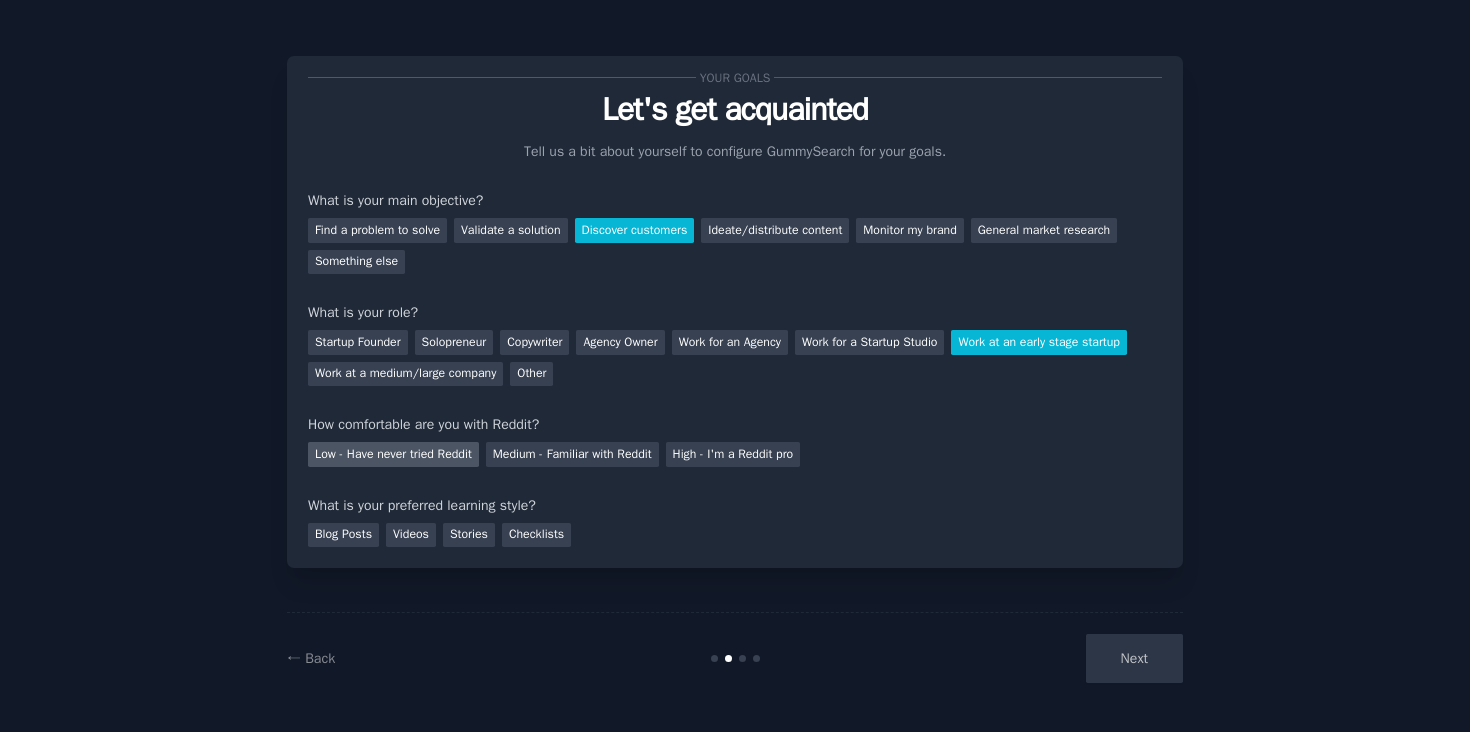 click on "Low - Have never tried Reddit" at bounding box center [393, 454] 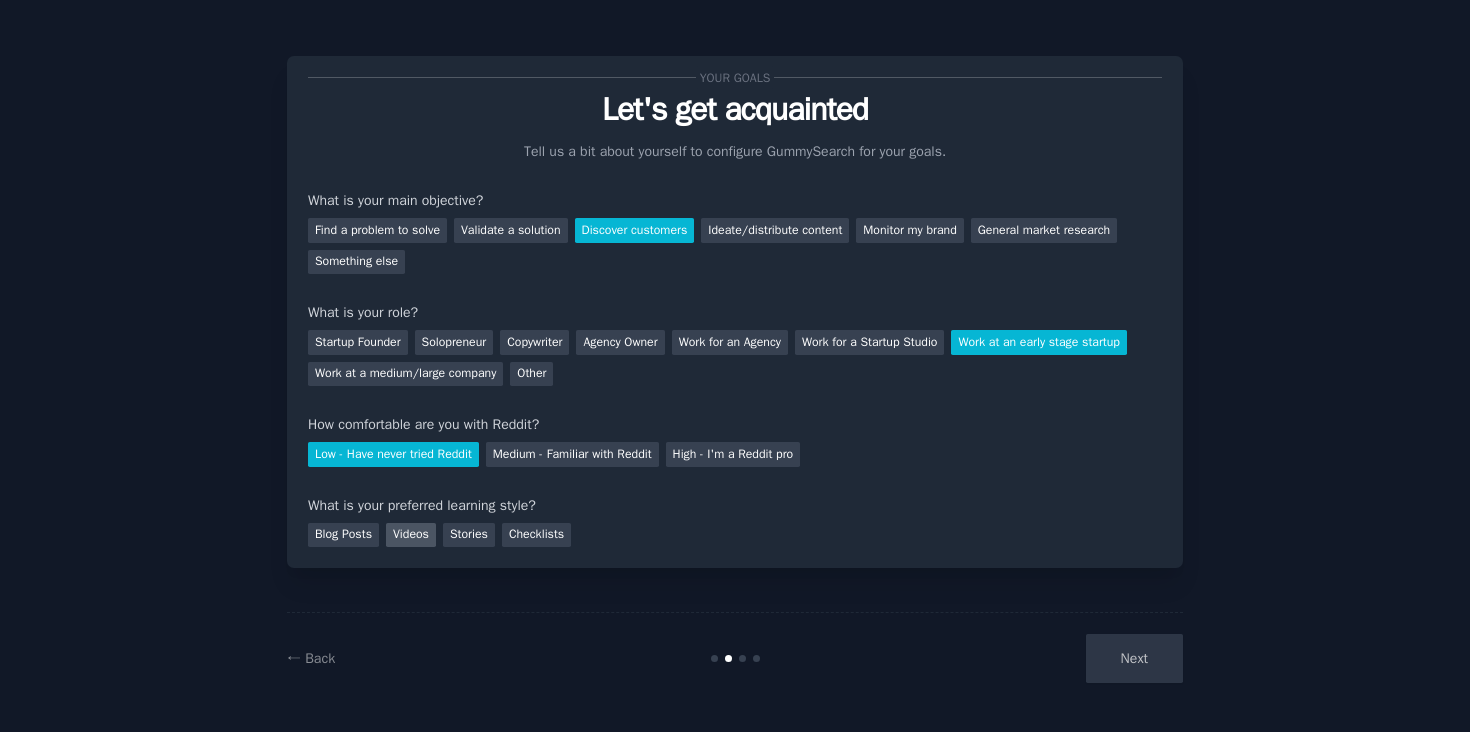 click on "Videos" at bounding box center [411, 535] 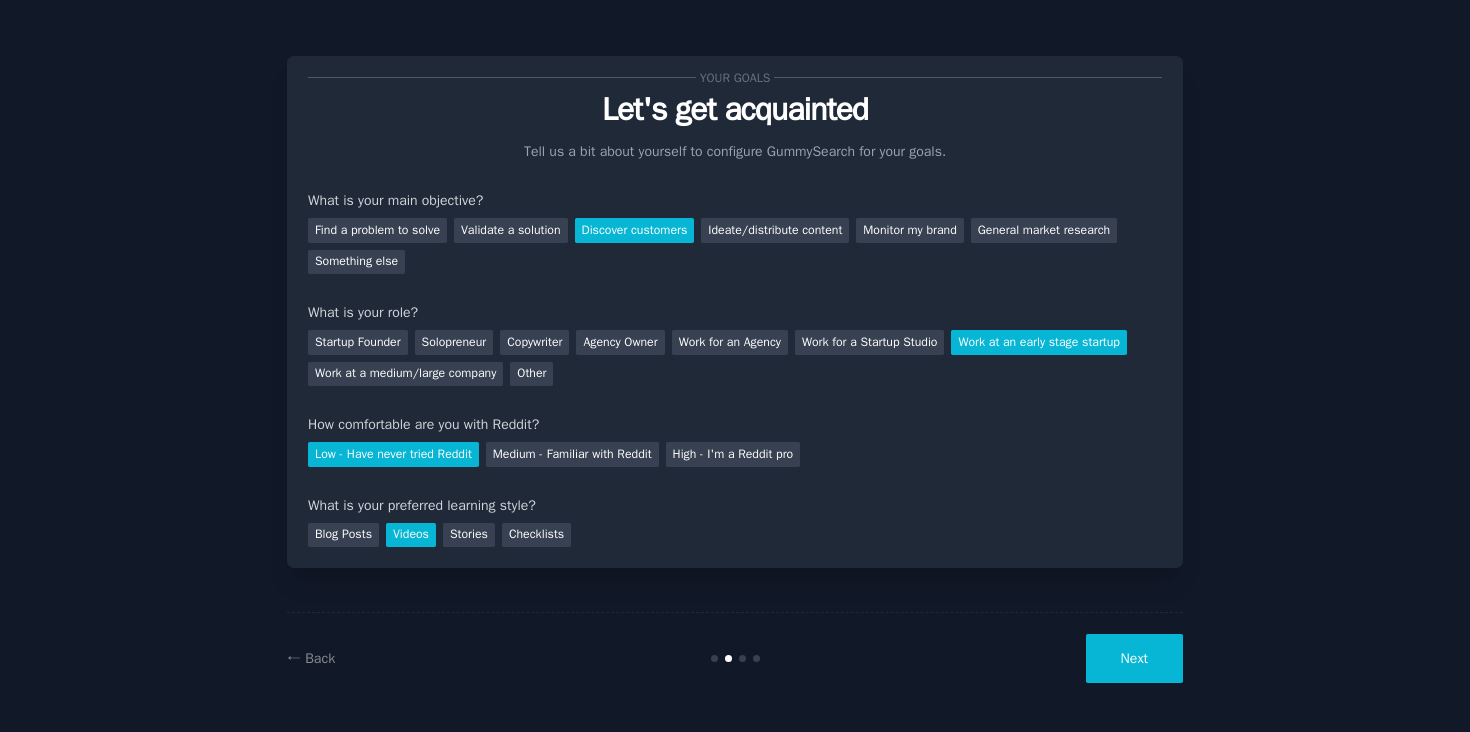 click on "Next" at bounding box center (1134, 658) 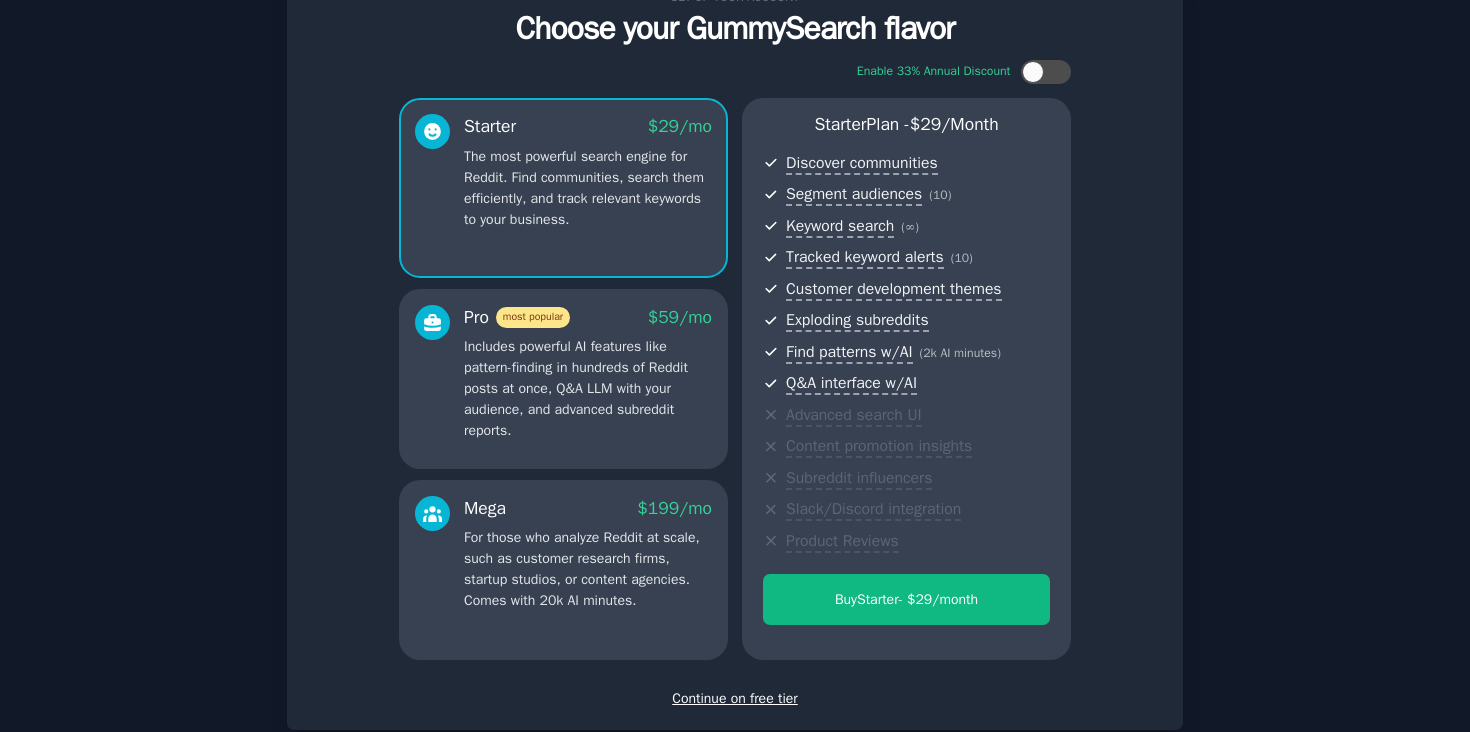 scroll, scrollTop: 82, scrollLeft: 0, axis: vertical 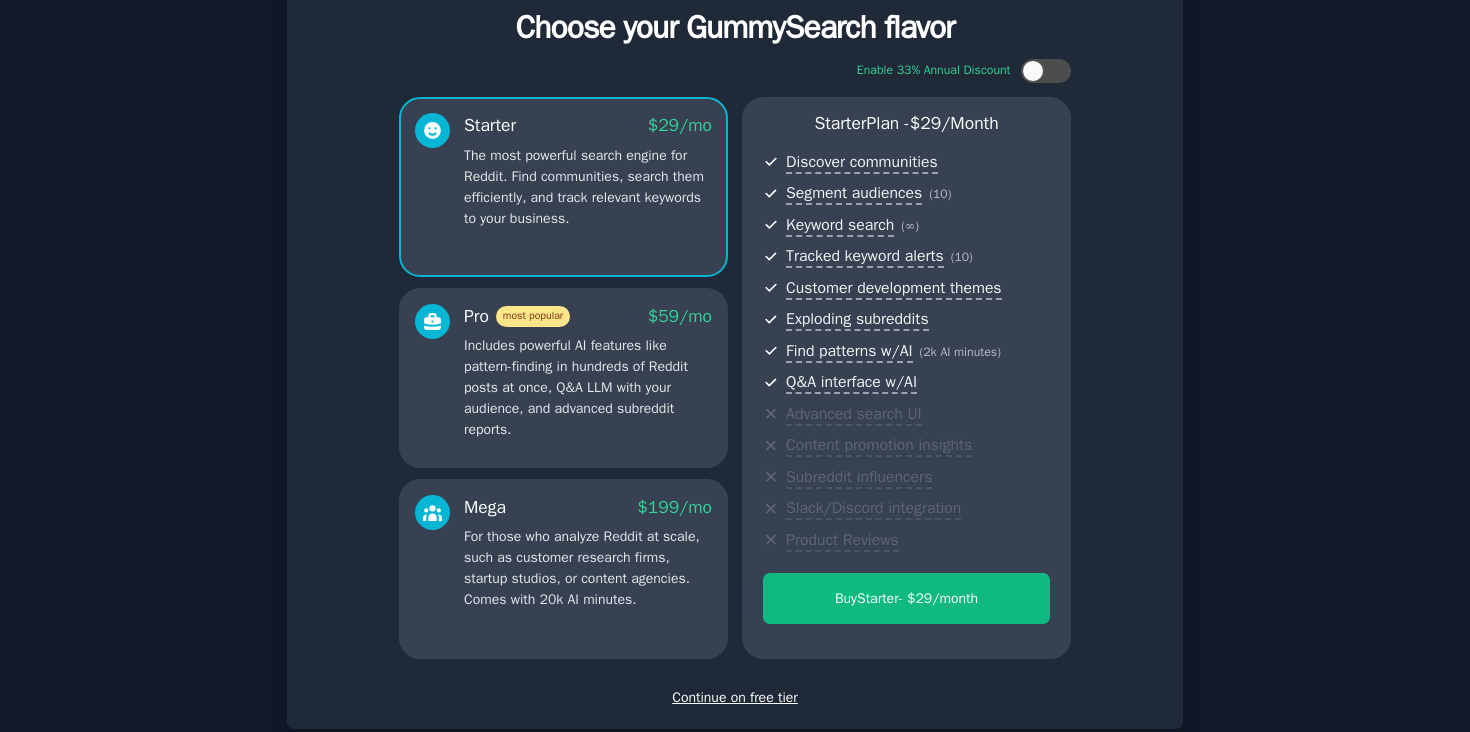 click on "Continue on free tier" at bounding box center [735, 697] 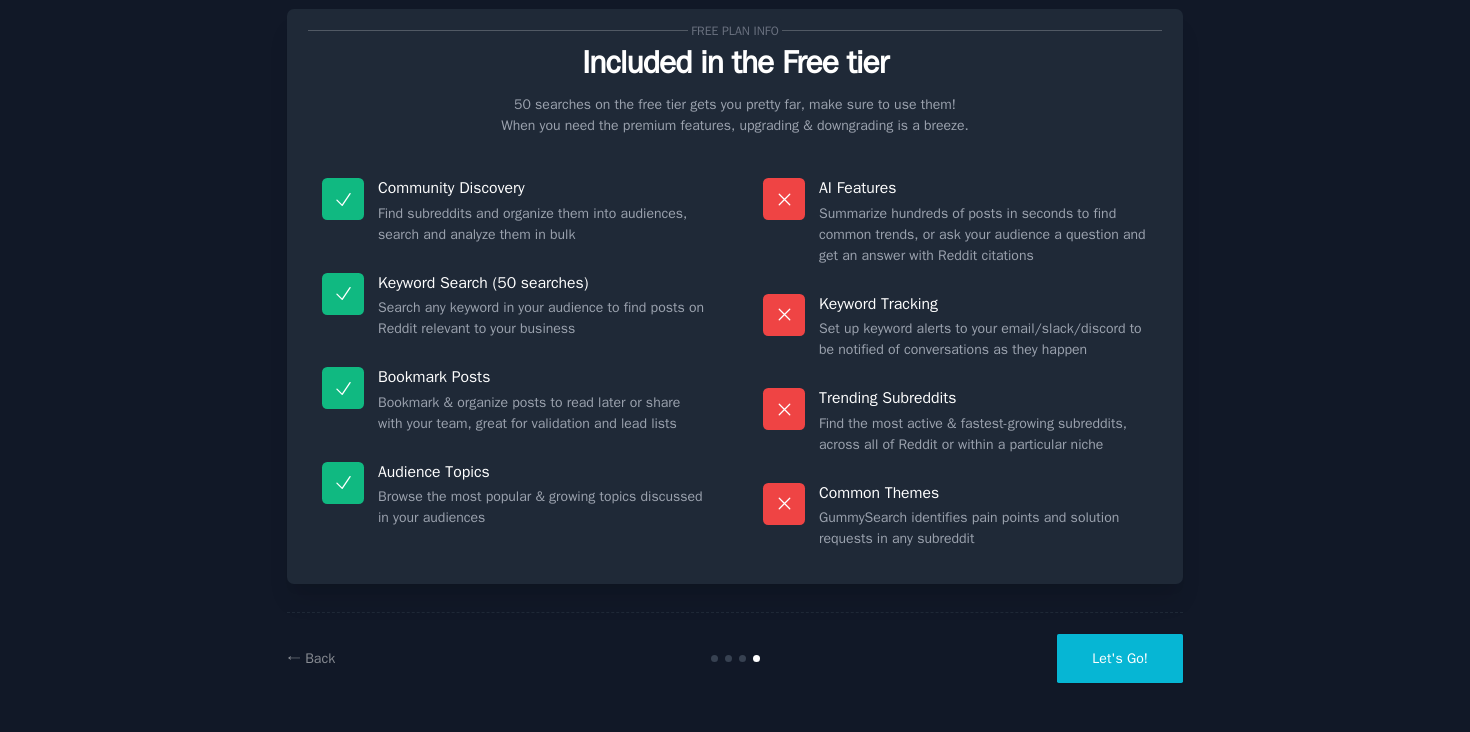 scroll, scrollTop: 47, scrollLeft: 0, axis: vertical 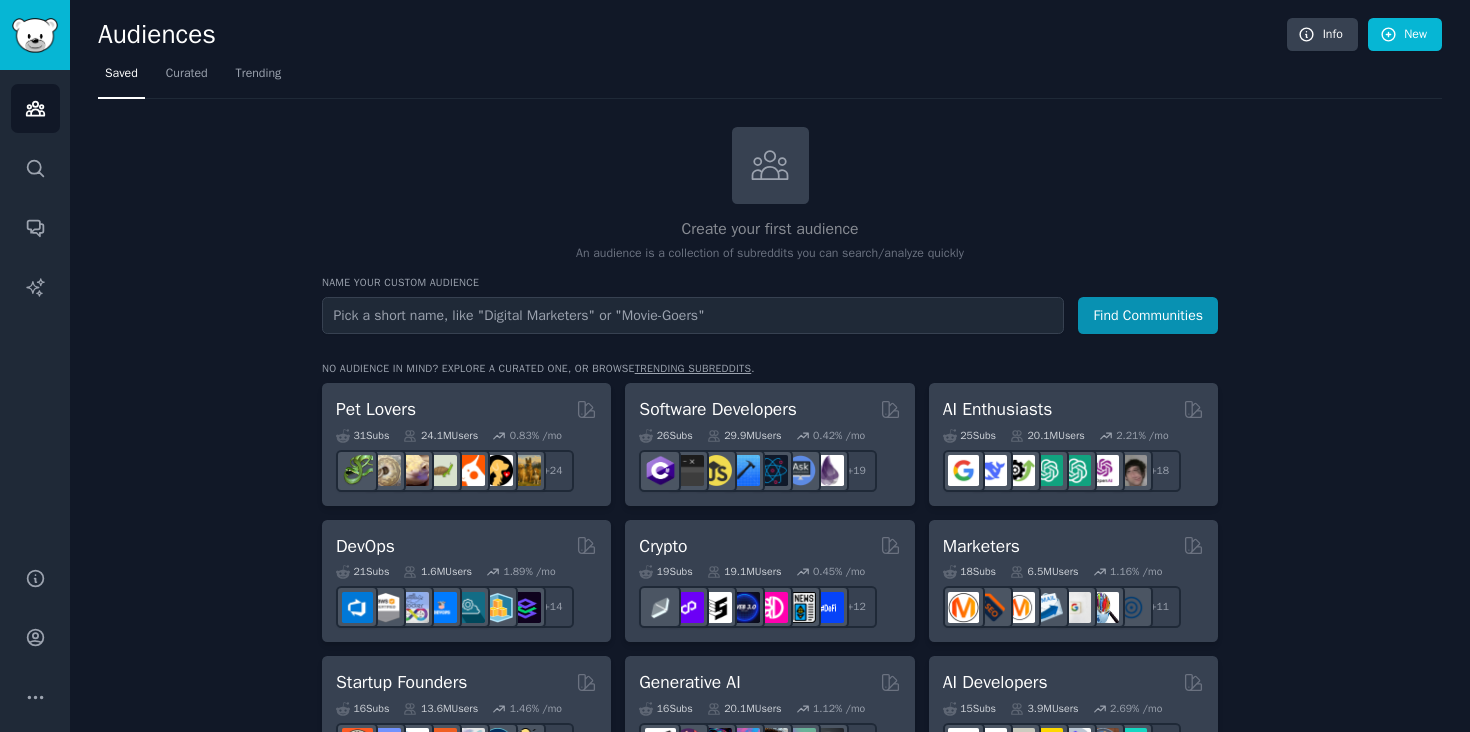 click at bounding box center (693, 315) 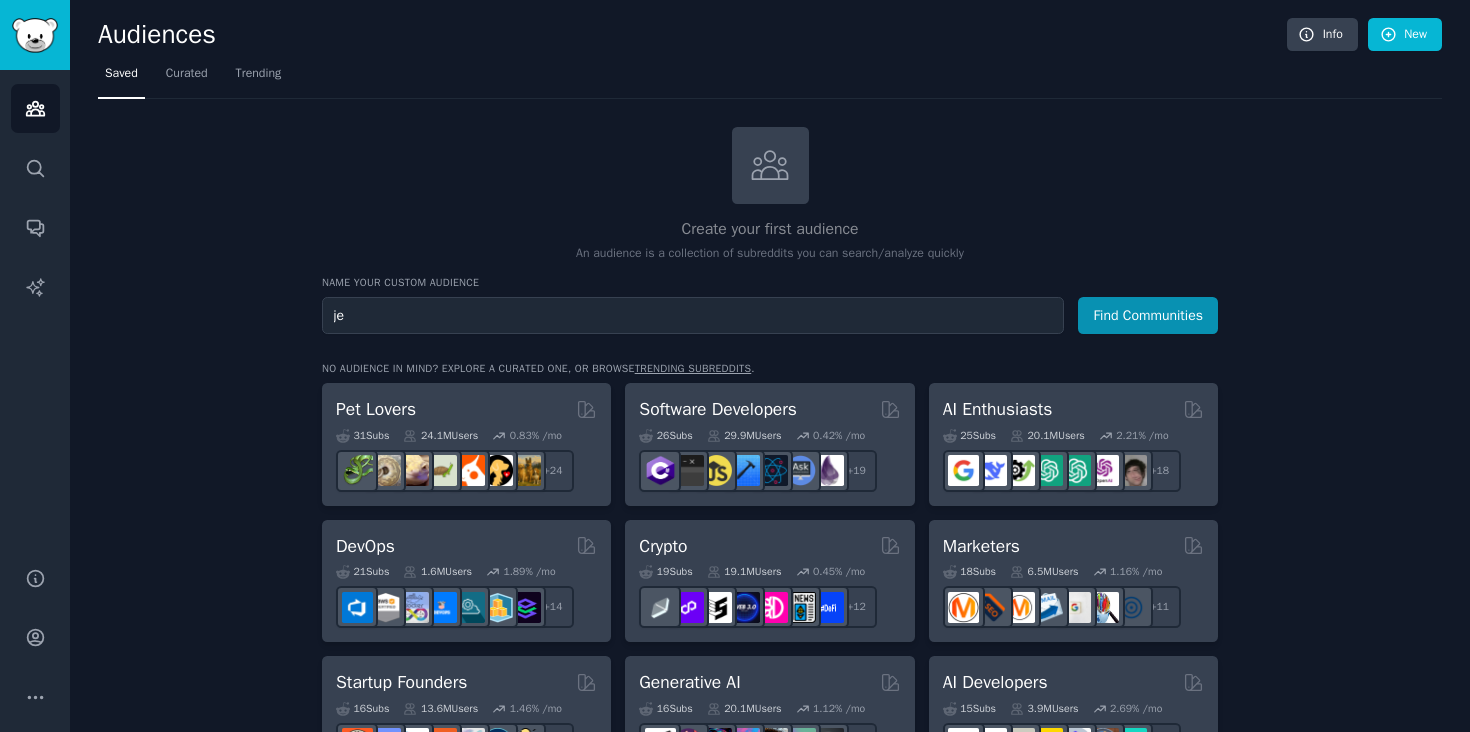 type on "j" 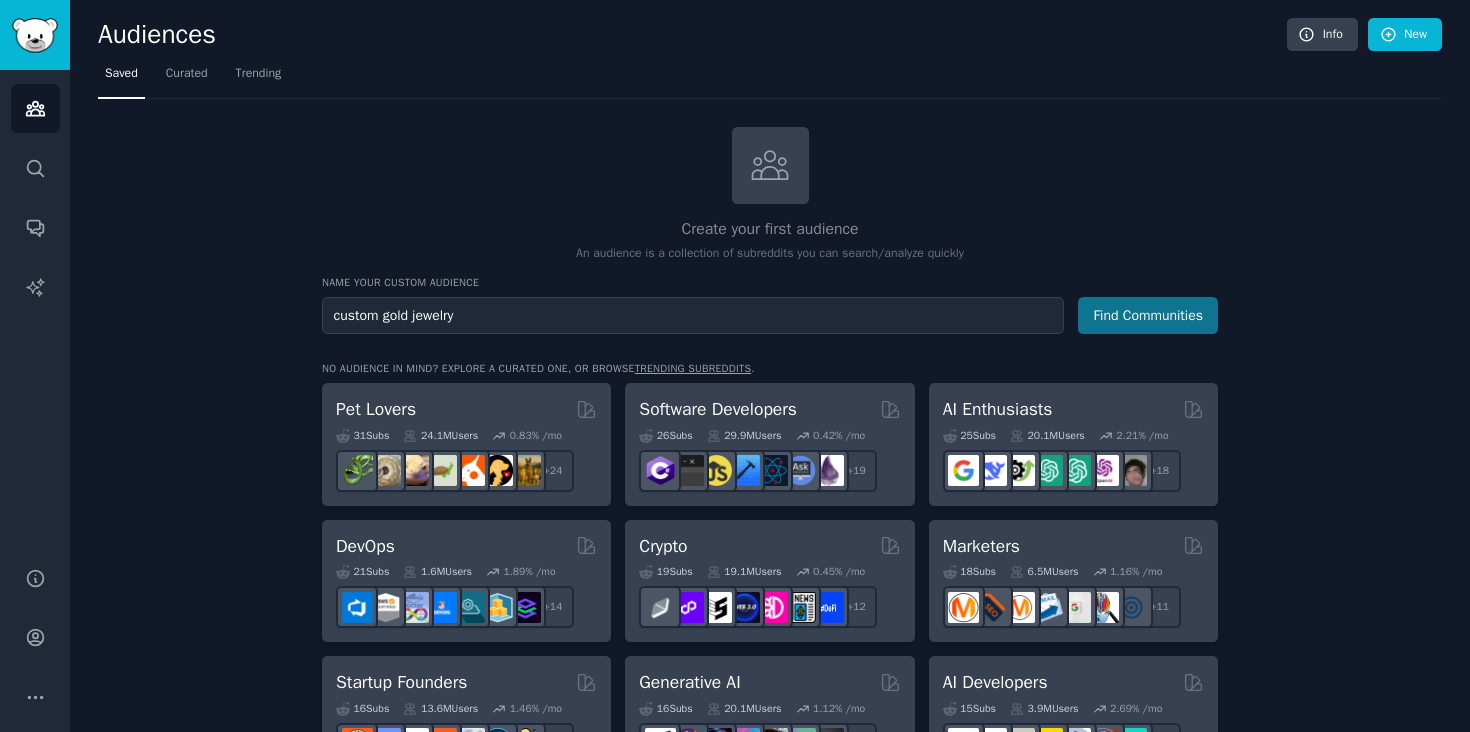 type on "custom gold jewelry" 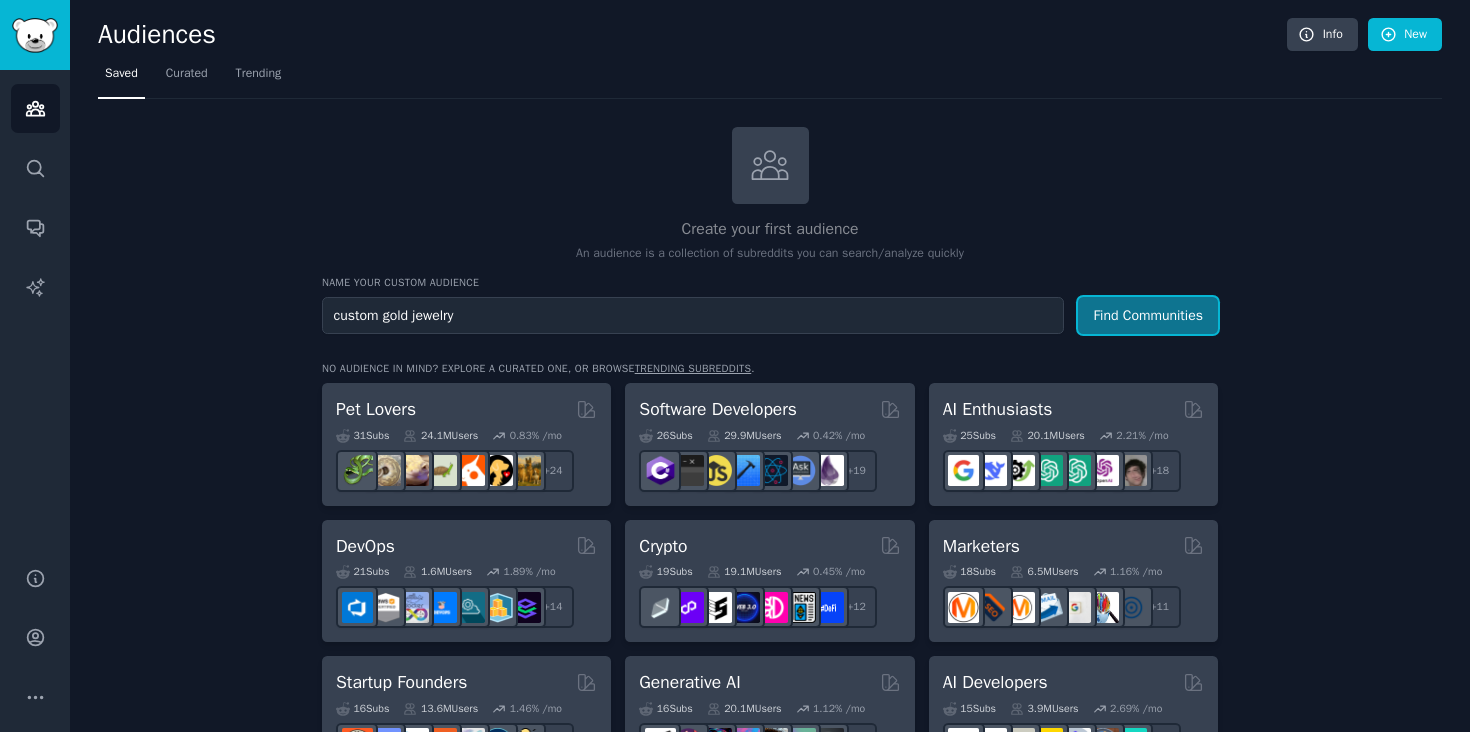 click on "Find Communities" at bounding box center (1148, 315) 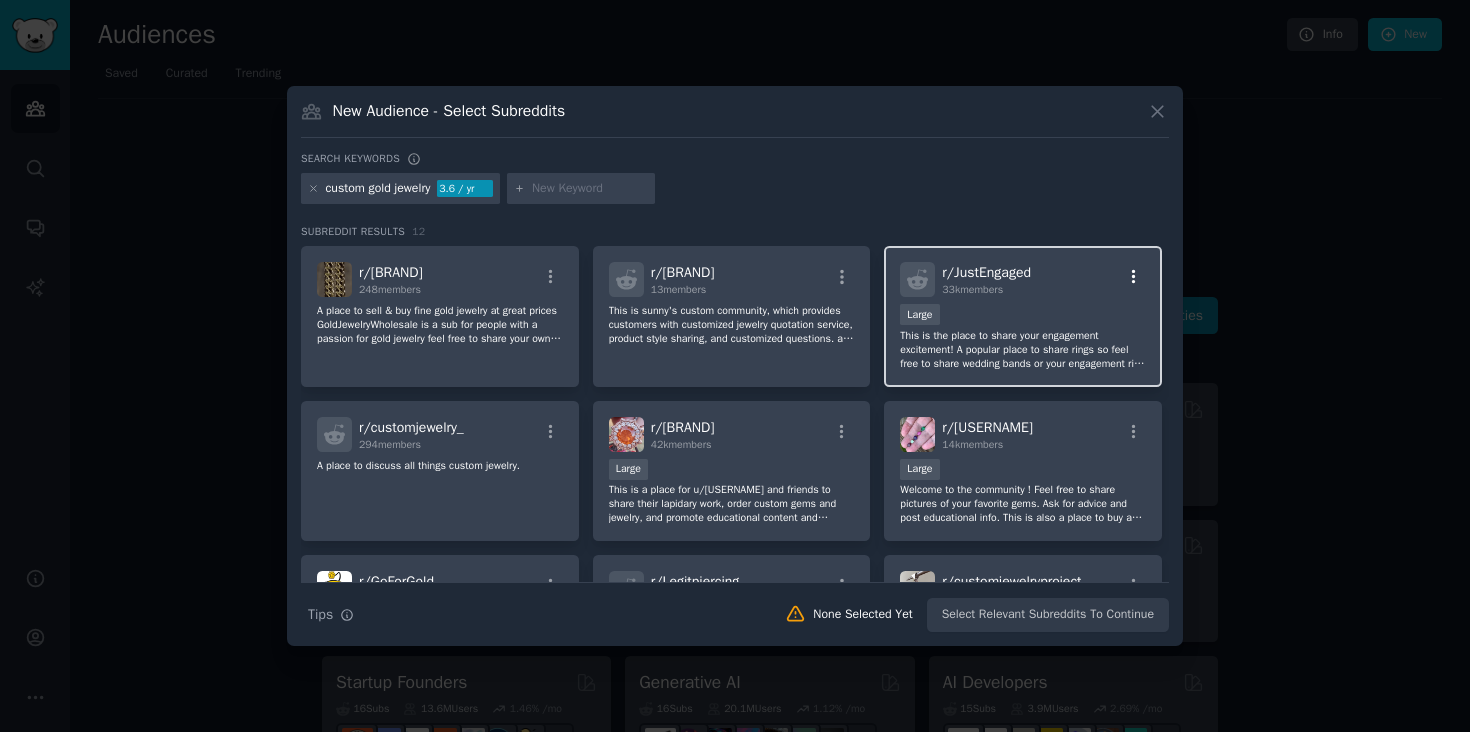 click 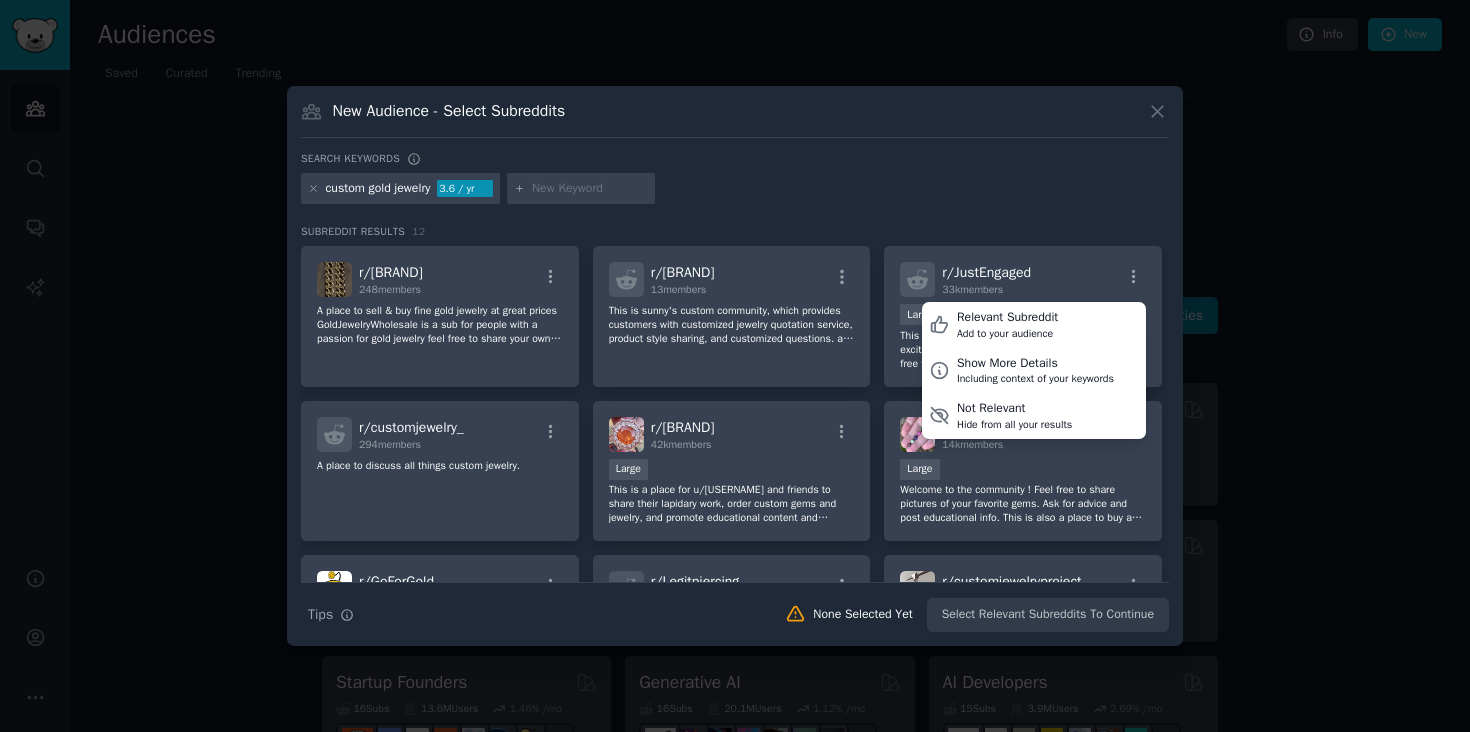 click at bounding box center [735, 366] 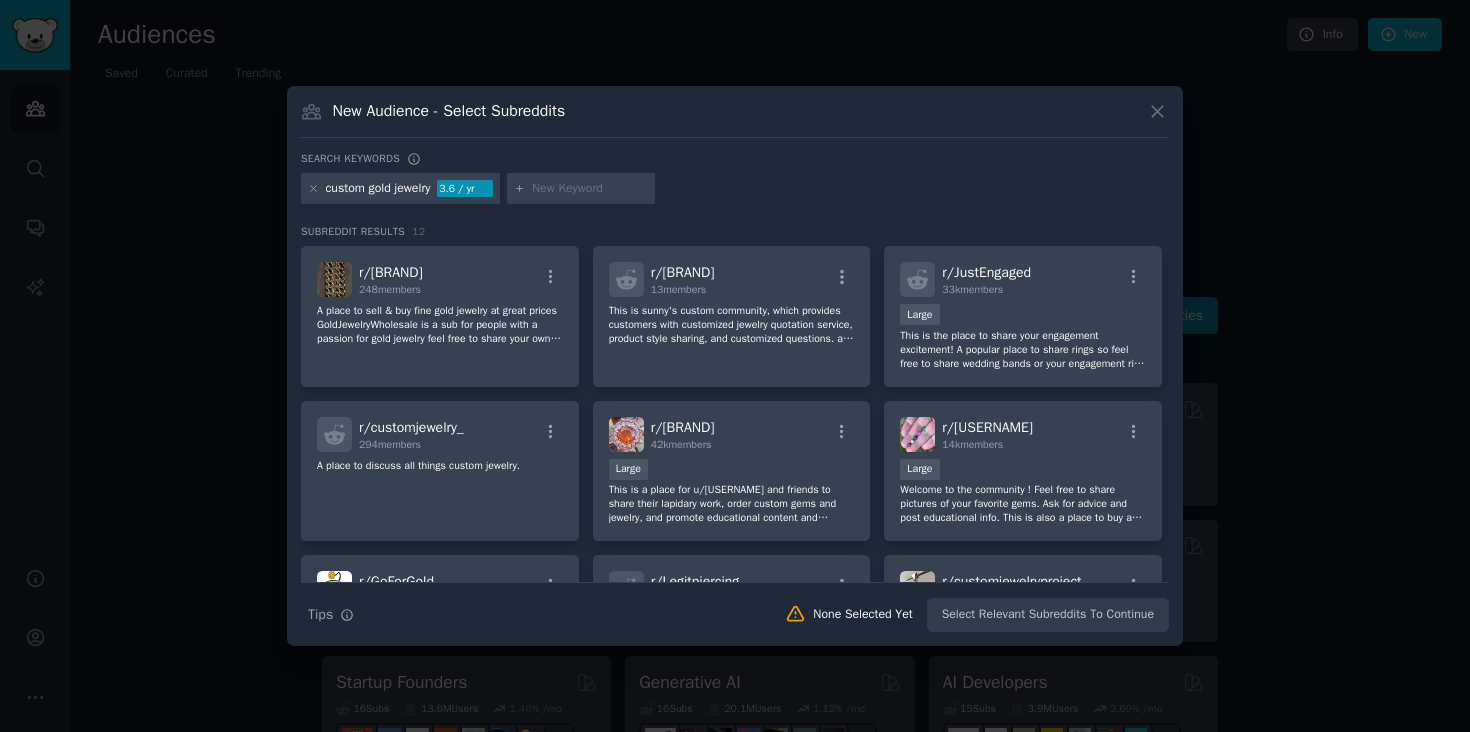 click on "custom gold jewelry 3.6 / yr" at bounding box center [735, 192] 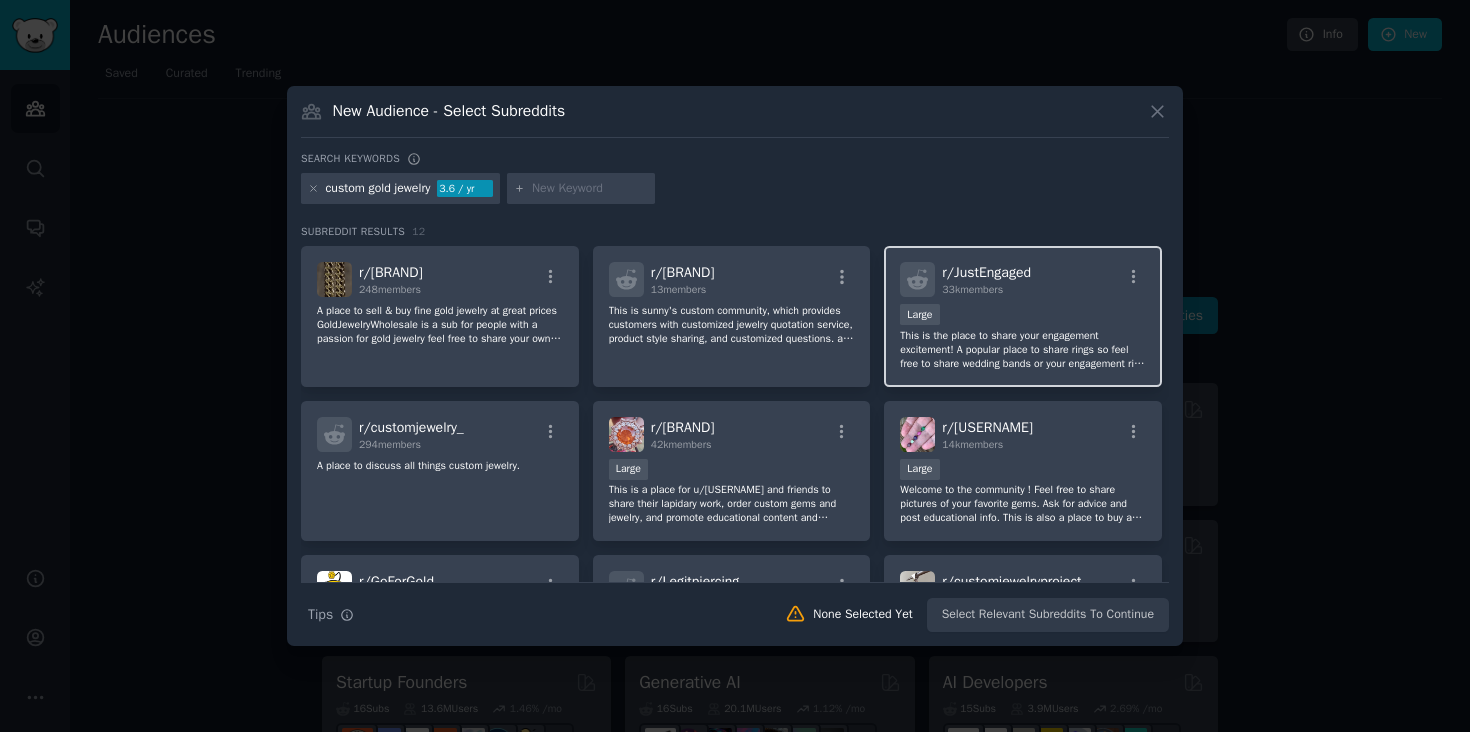 click 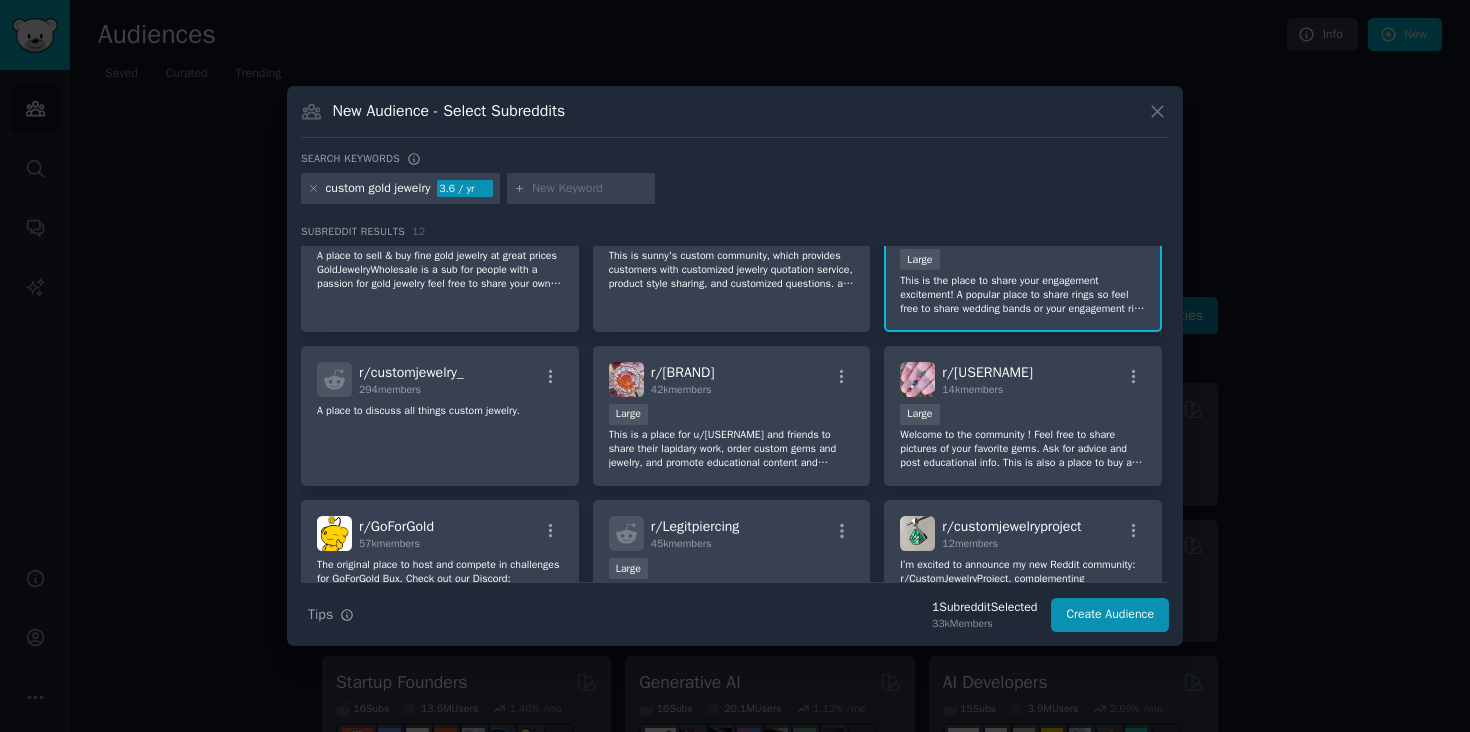 scroll, scrollTop: 56, scrollLeft: 0, axis: vertical 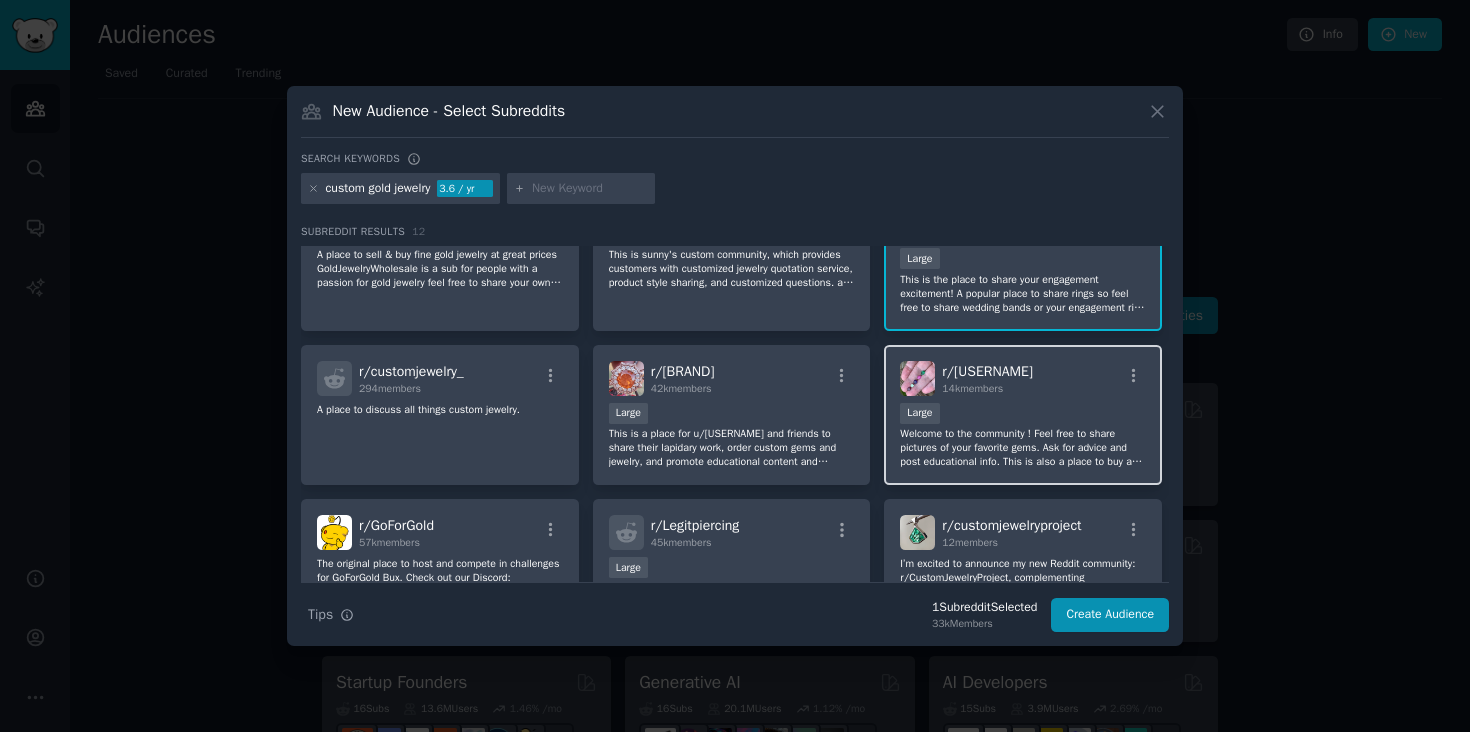 click on "14k  members" at bounding box center (972, 388) 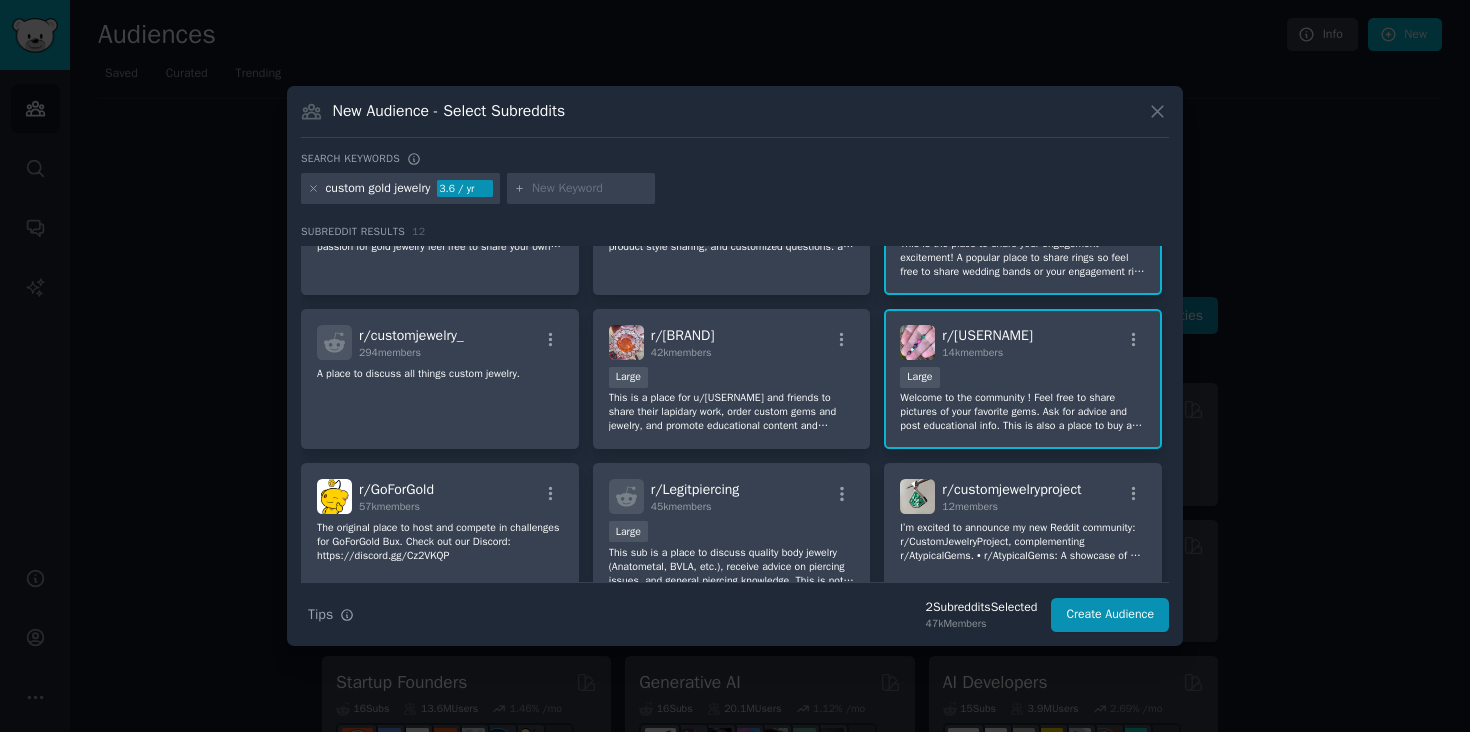 scroll, scrollTop: 94, scrollLeft: 0, axis: vertical 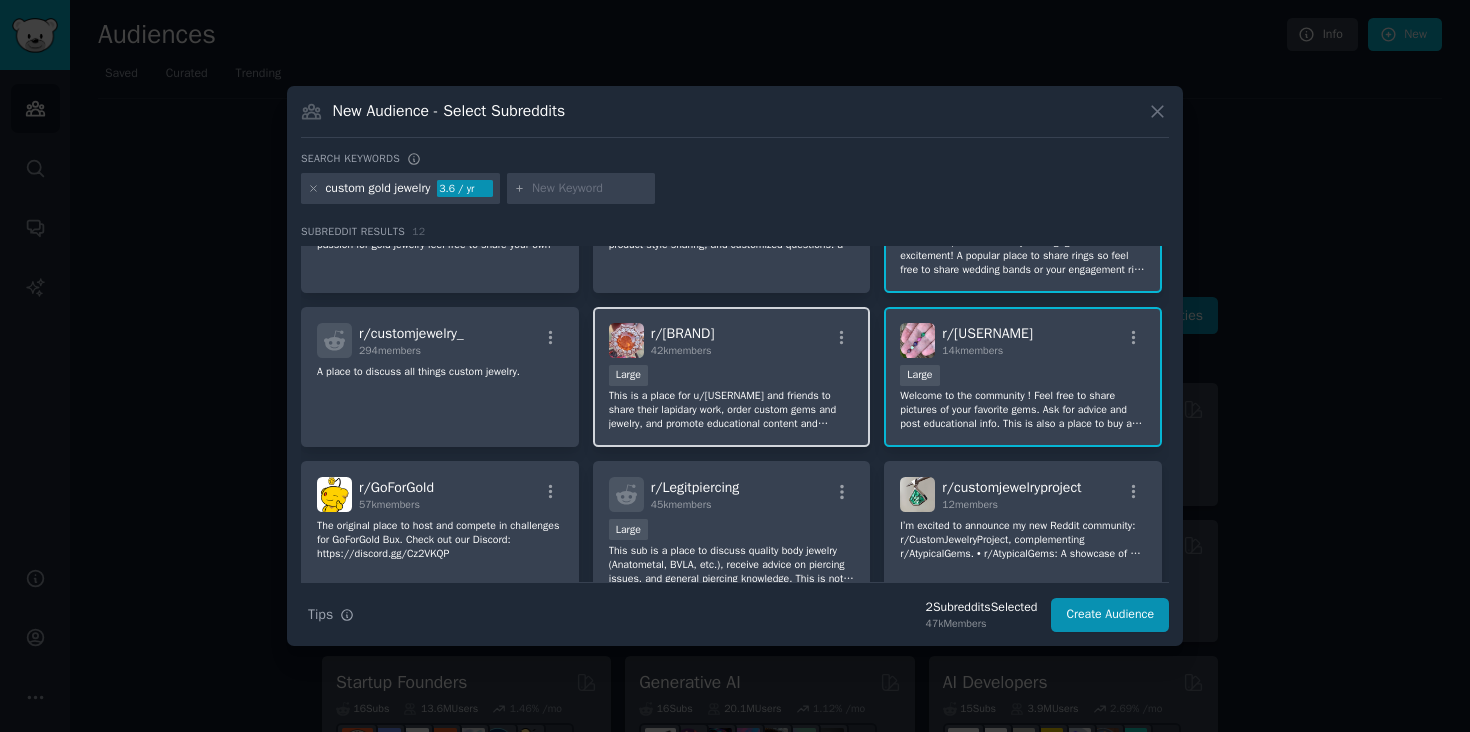click on "This is a place for u/shinyprecious and friends to share their lapidary work, order custom gems and jewelry, and promote educational content and community activities!" at bounding box center (732, 410) 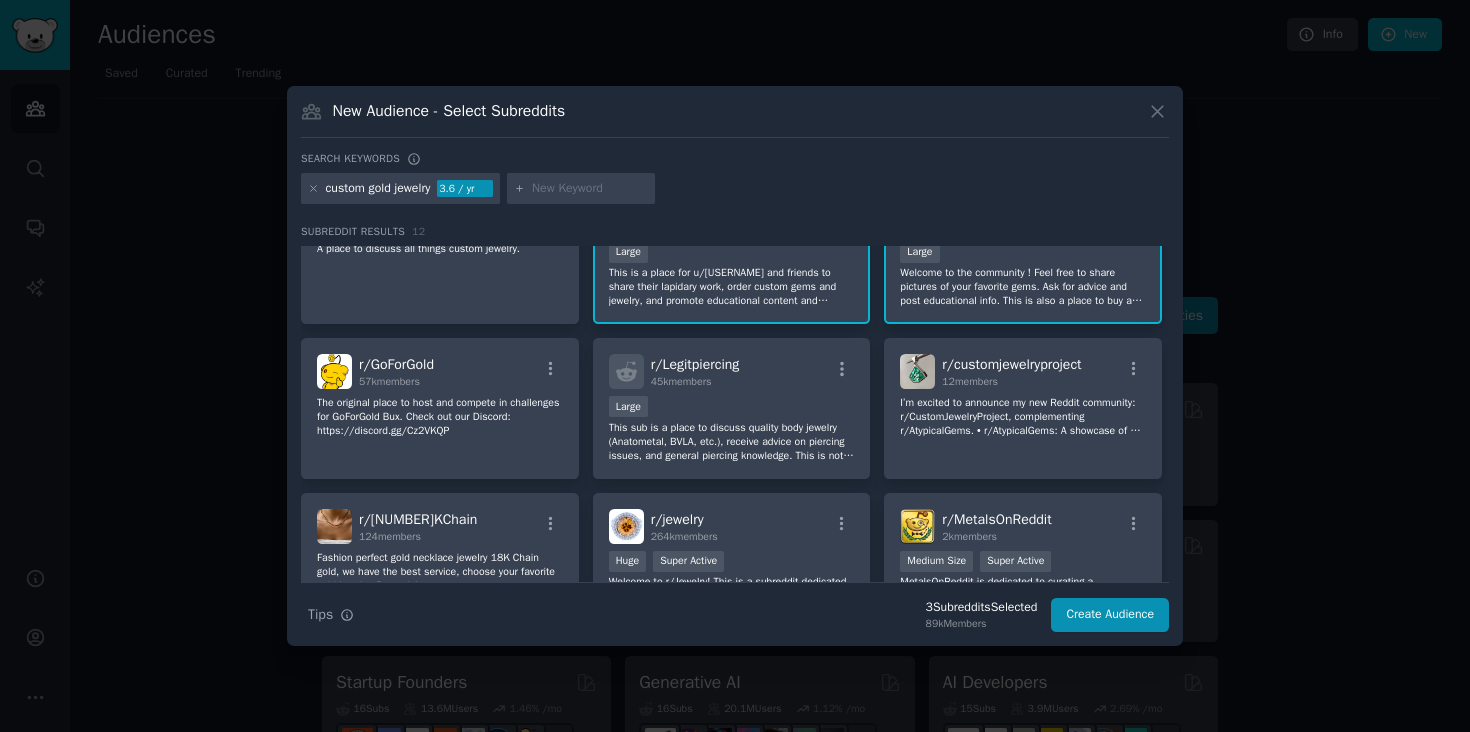 scroll, scrollTop: 220, scrollLeft: 0, axis: vertical 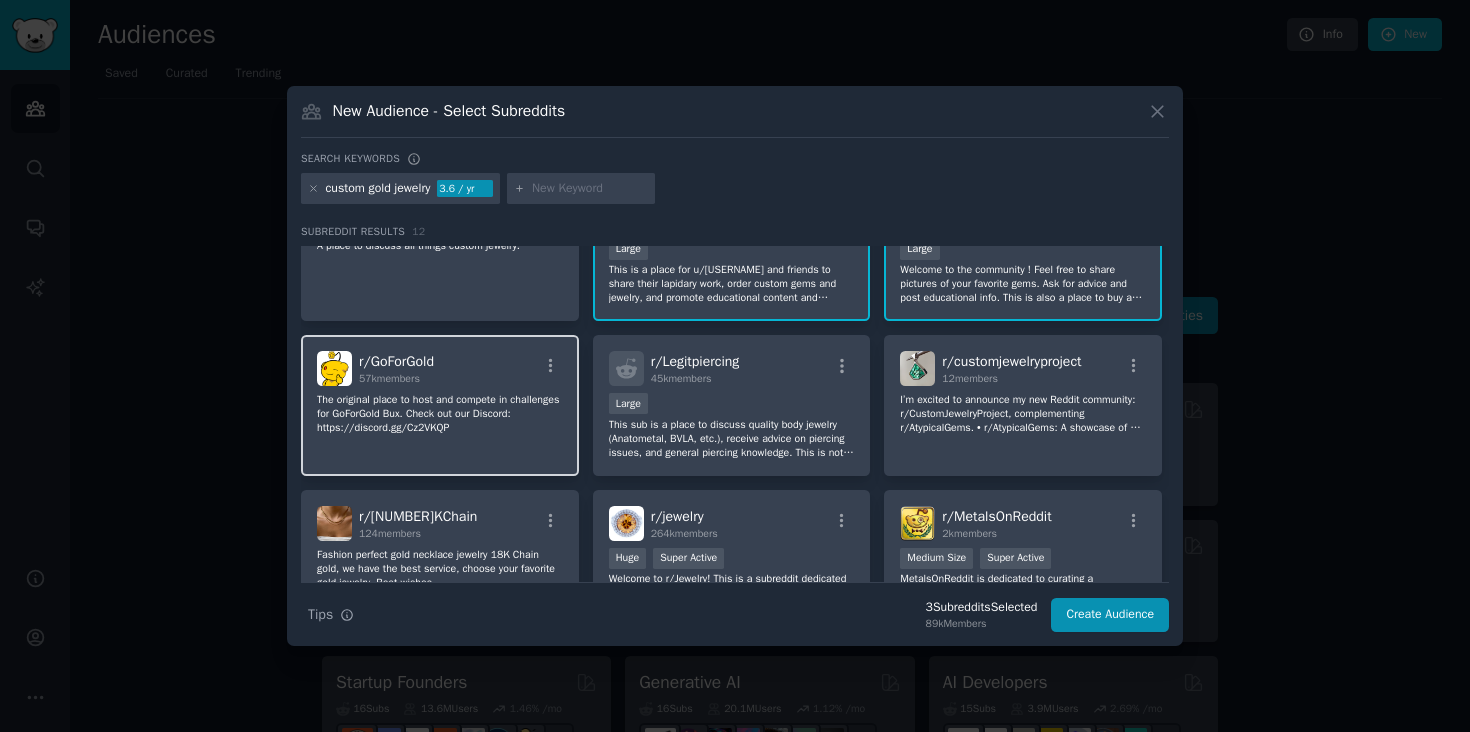 click on "The original place to host and compete in challenges for GoForGold Bux.
Check out our Discord: https://discord.gg/Cz2VKQP" 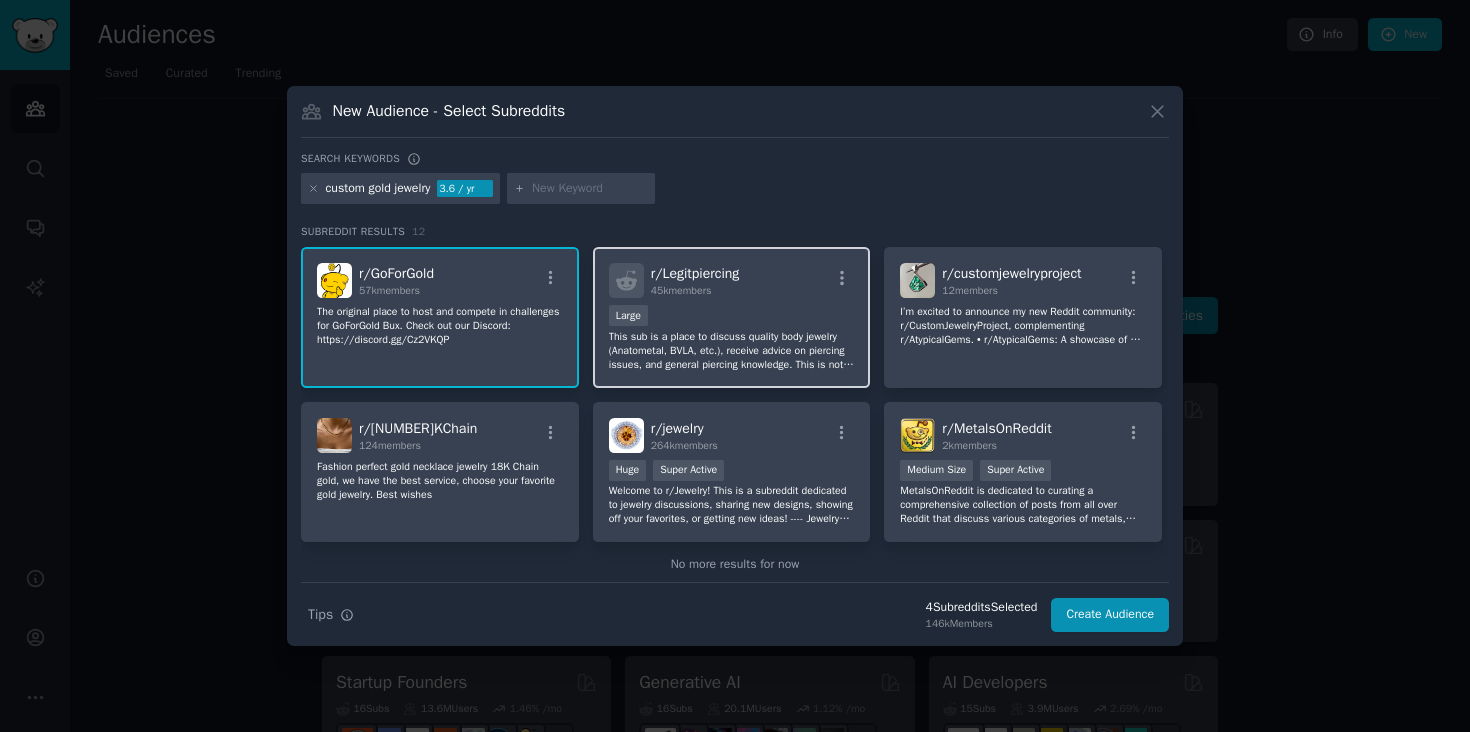 scroll, scrollTop: 338, scrollLeft: 0, axis: vertical 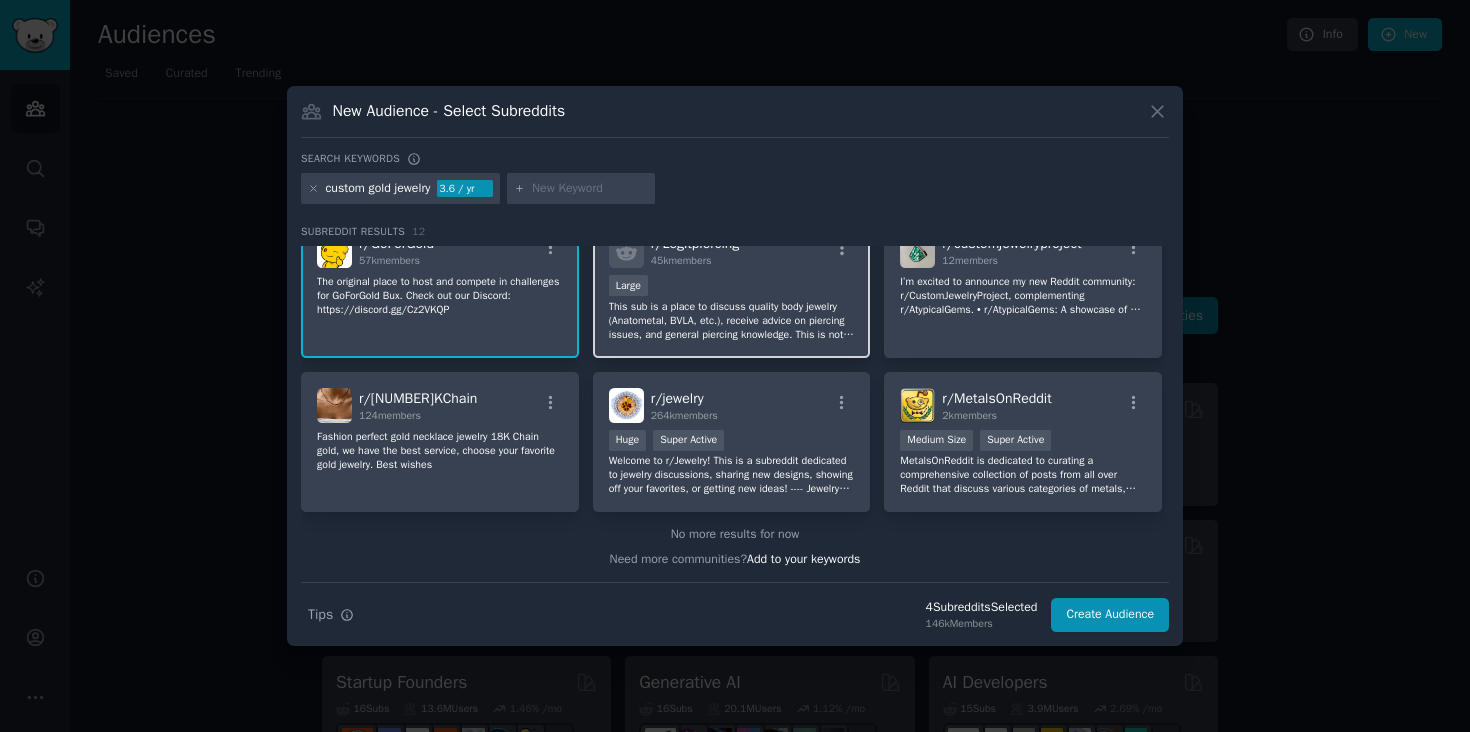 click on "This sub is a place to discuss quality body jewelry (Anatometal, BVLA, etc.), receive advice on piercing issues, and general piercing knowledge.
This is not a place that will teach you to pierce, discuss processes, and it's not a place to ask for an apprenticeship (read: http://www.jefsaunders.com/2009/08/letter-to-all-would-be-body-piercing.html).
Mods = Professional Piercers (70+ years of experience combined)
We suggest piercers we either know personally or can vouch for." at bounding box center [732, 321] 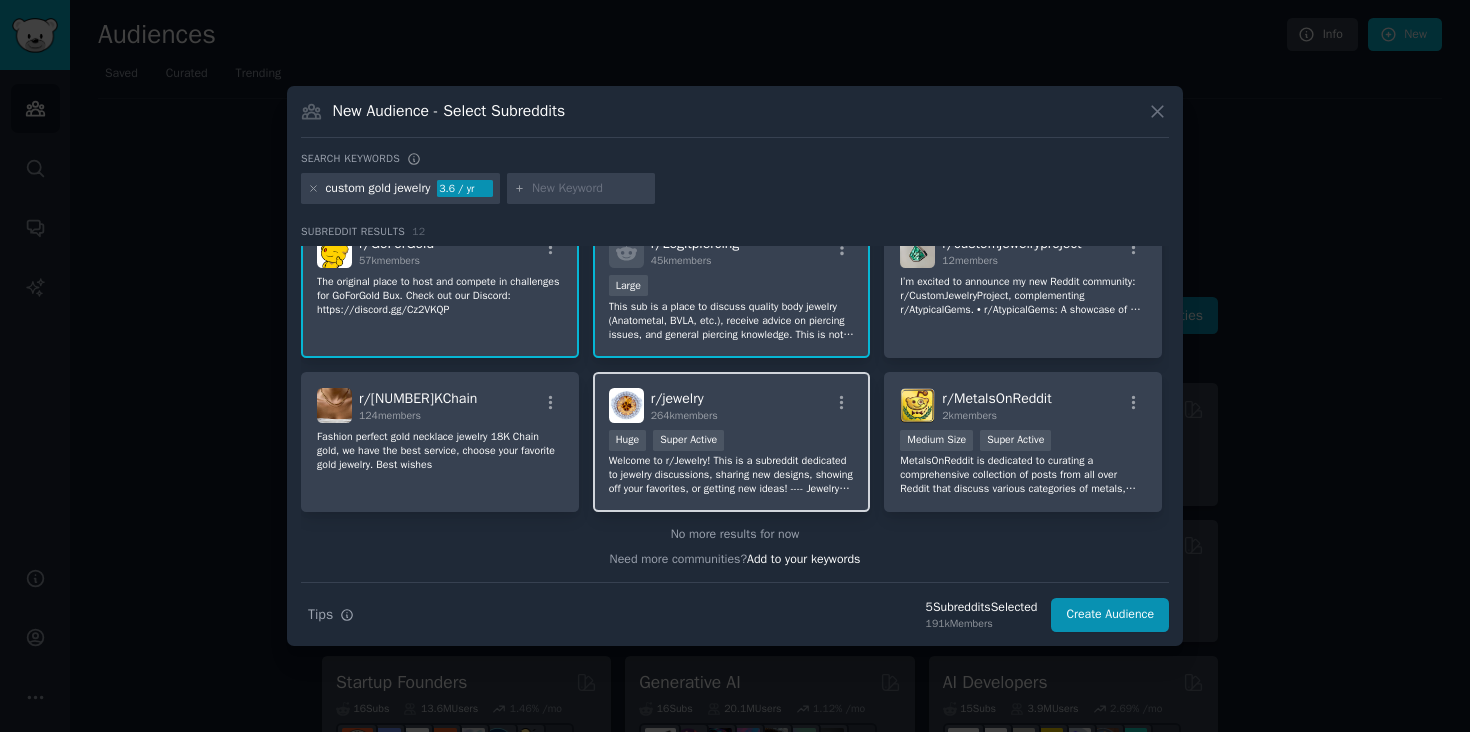 click on "Huge Super Active" at bounding box center (732, 442) 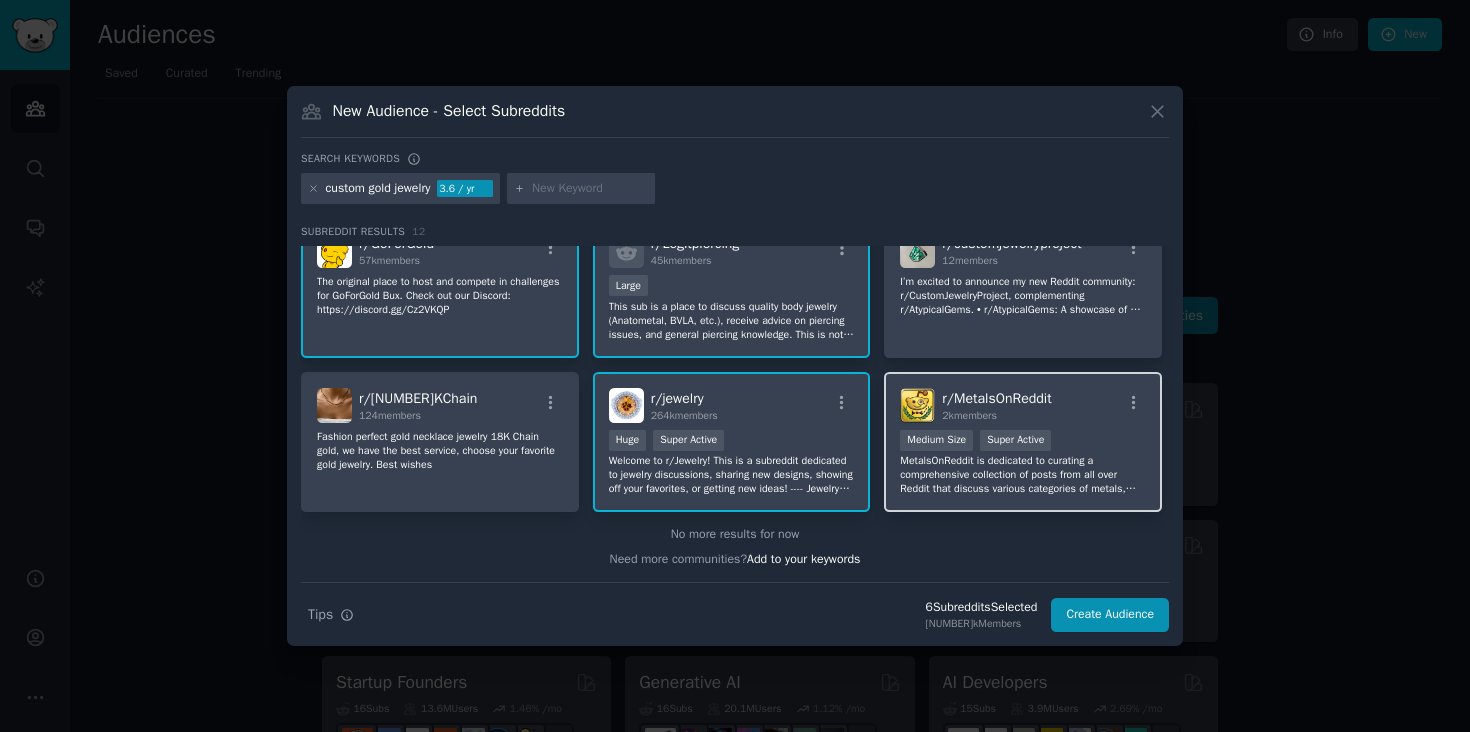 click at bounding box center [917, 405] 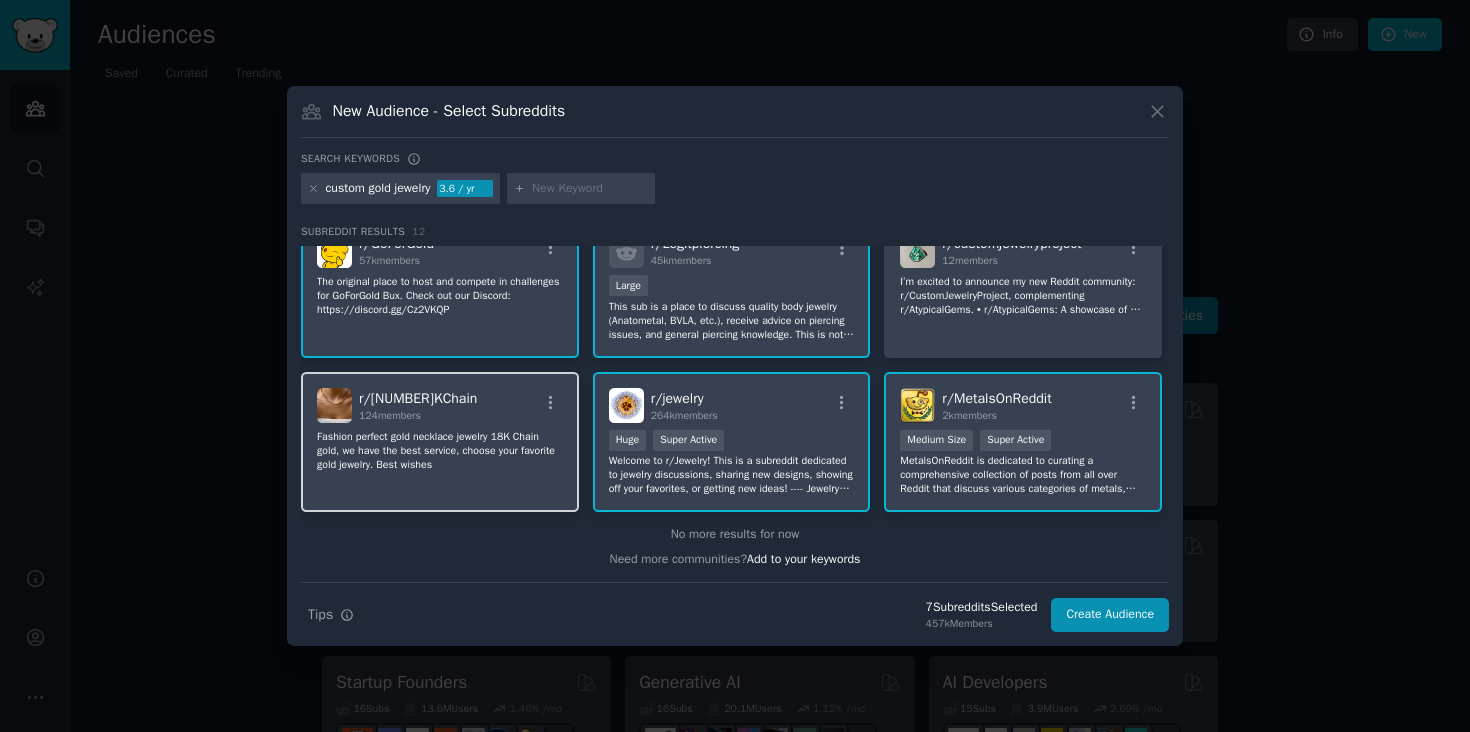 click on "Fashion perfect gold necklace jewelry 18K Chain gold, we have the best service, choose your favorite gold jewelry. Best wishes" 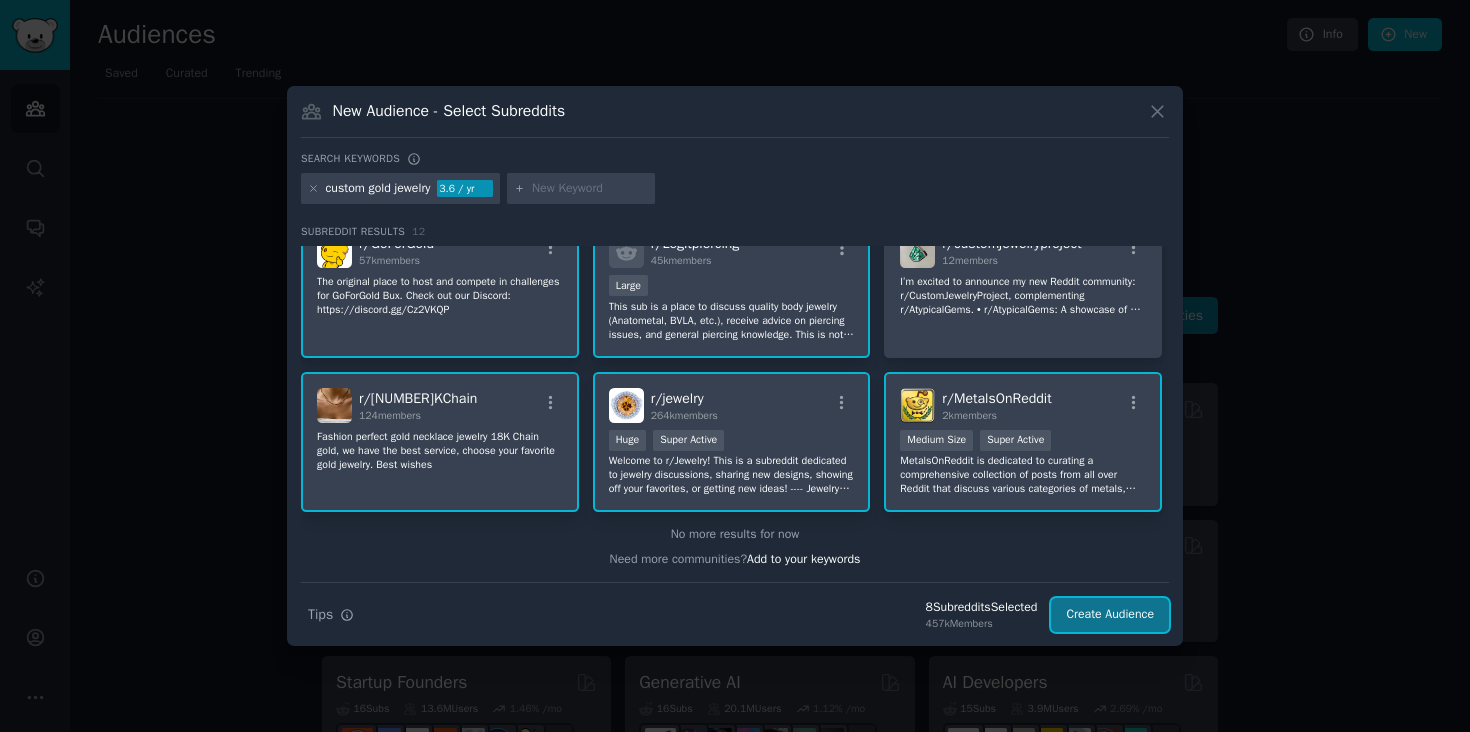 click on "Create Audience" at bounding box center (1110, 615) 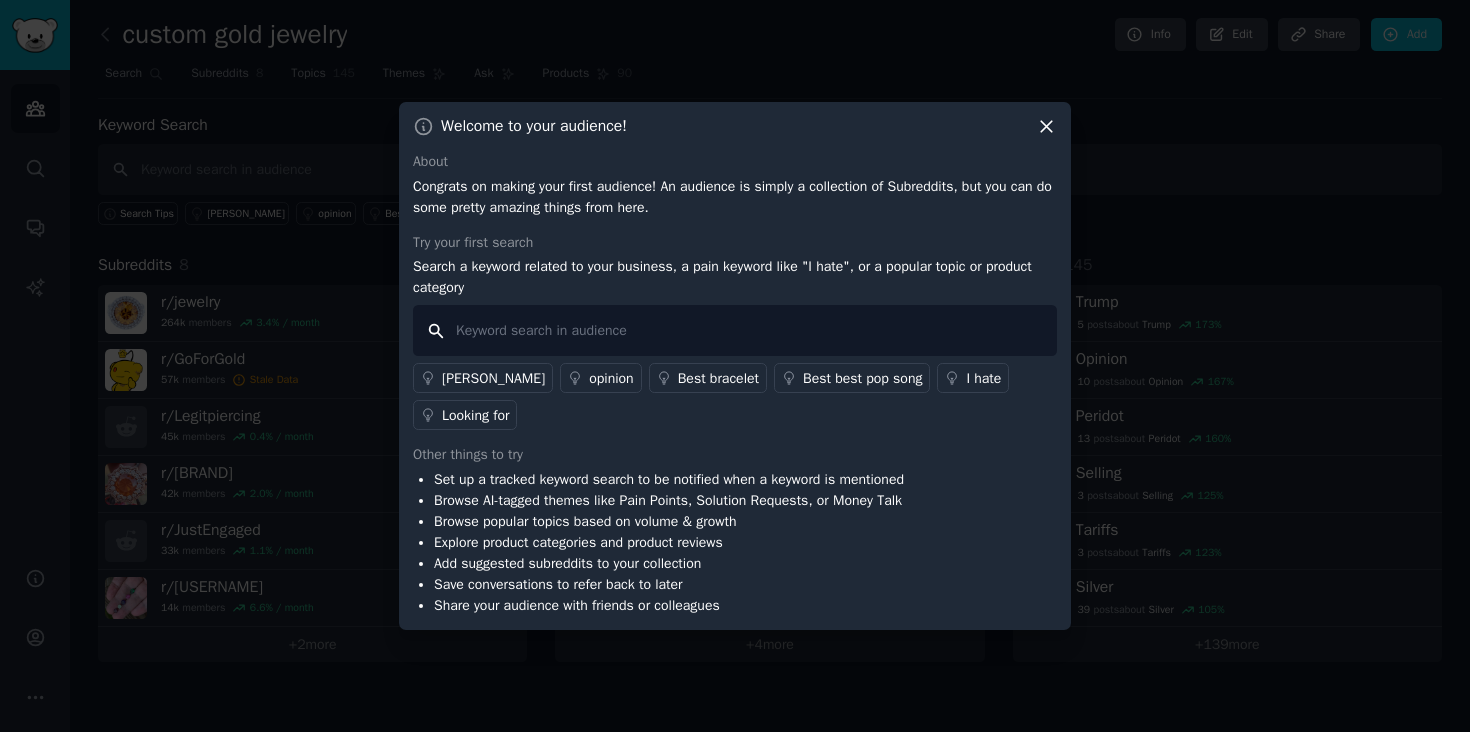 click at bounding box center [735, 330] 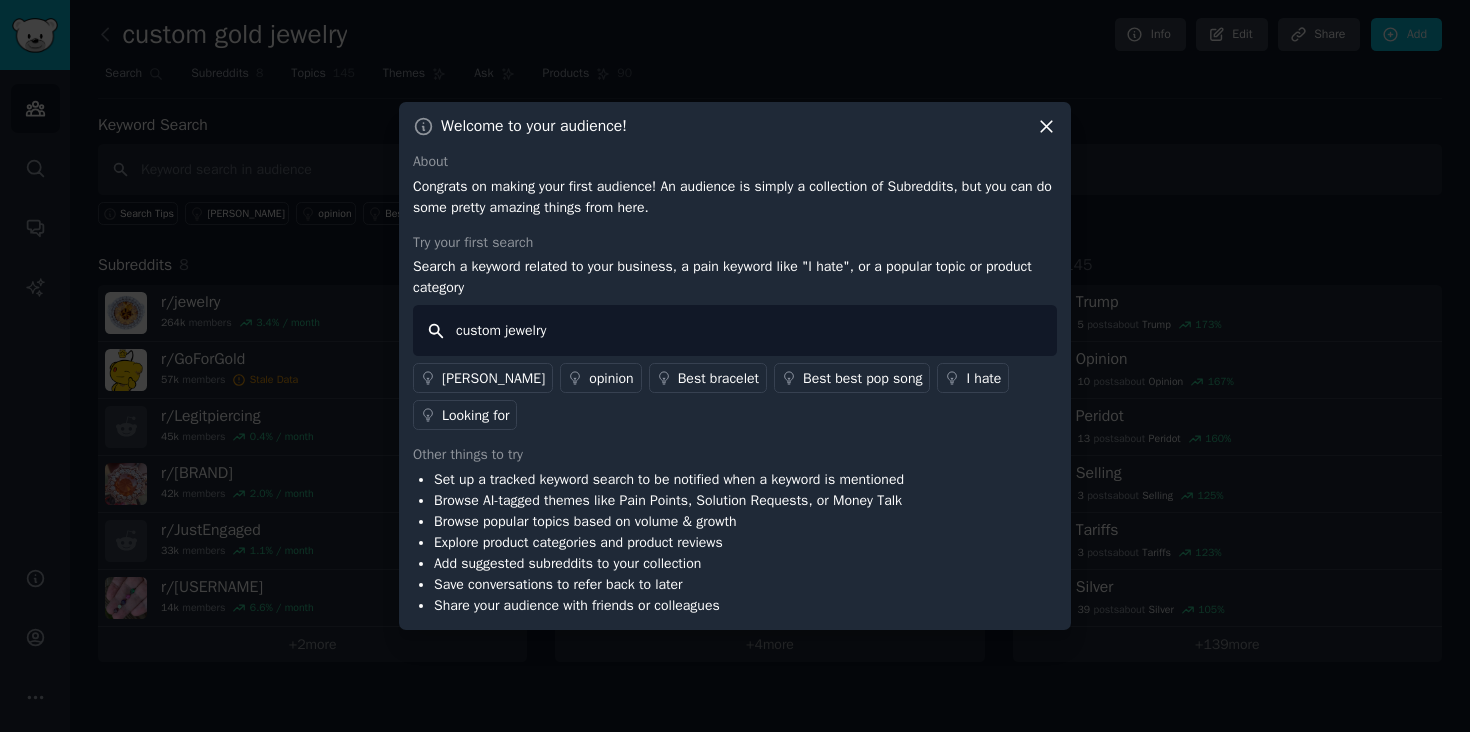 type on "custom jewelry" 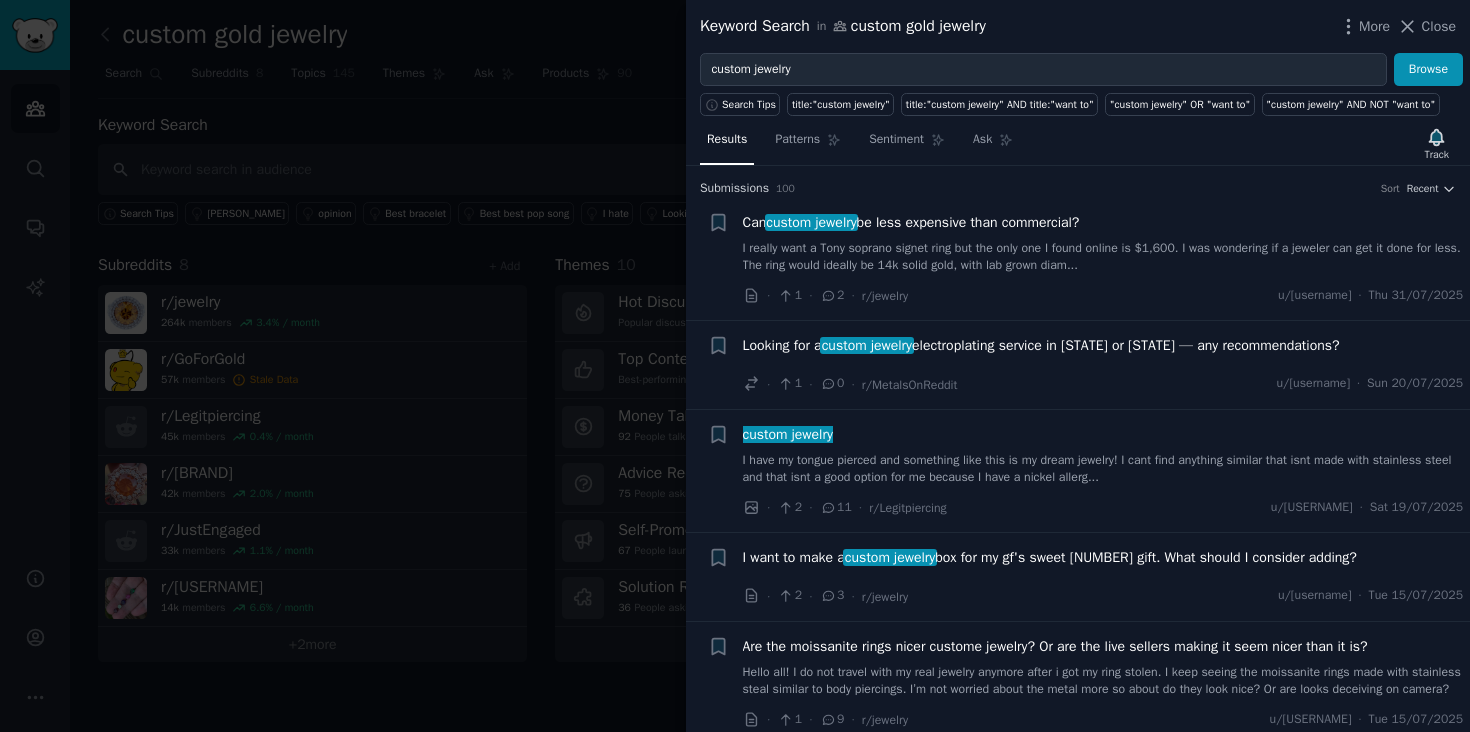 click on "Can  custom jewelry  be less expensive than commercial?" at bounding box center (911, 222) 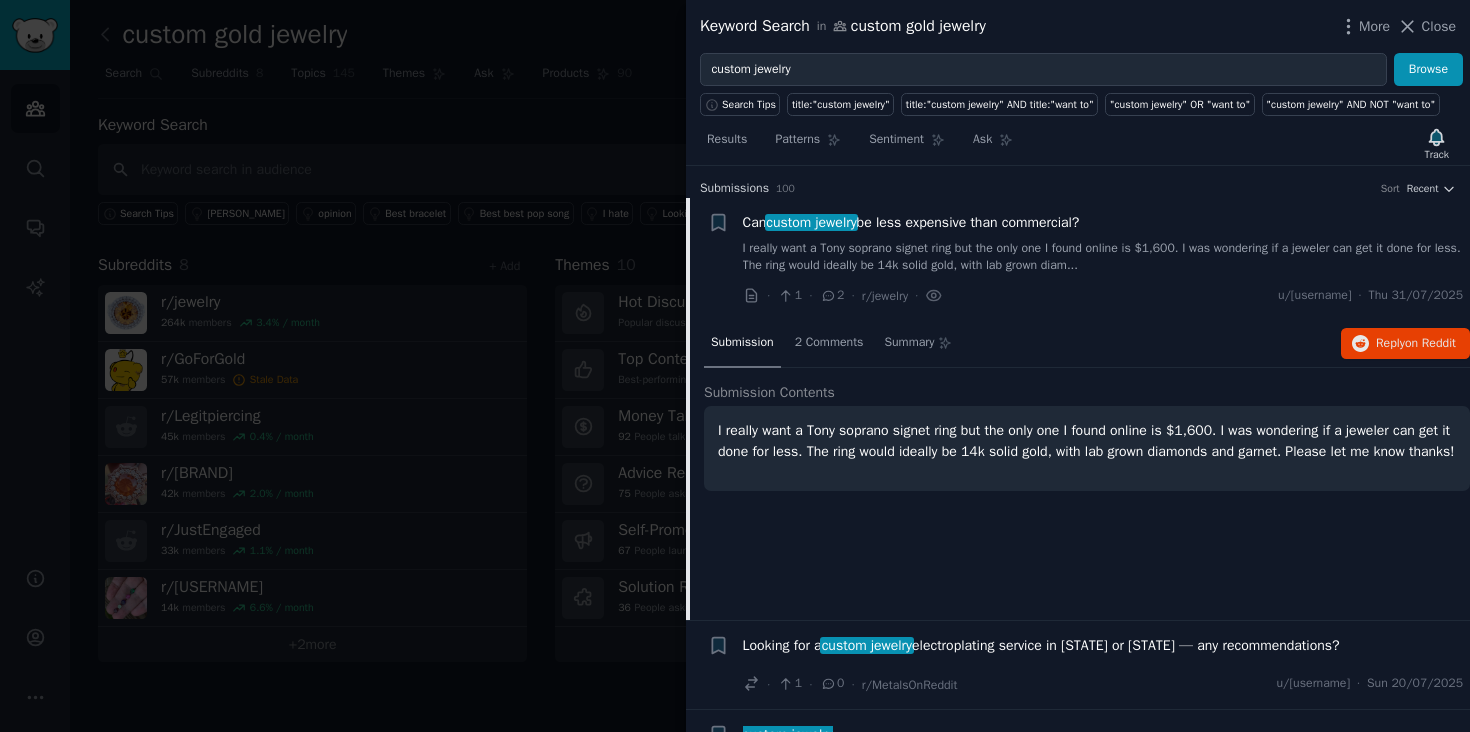 scroll, scrollTop: 31, scrollLeft: 0, axis: vertical 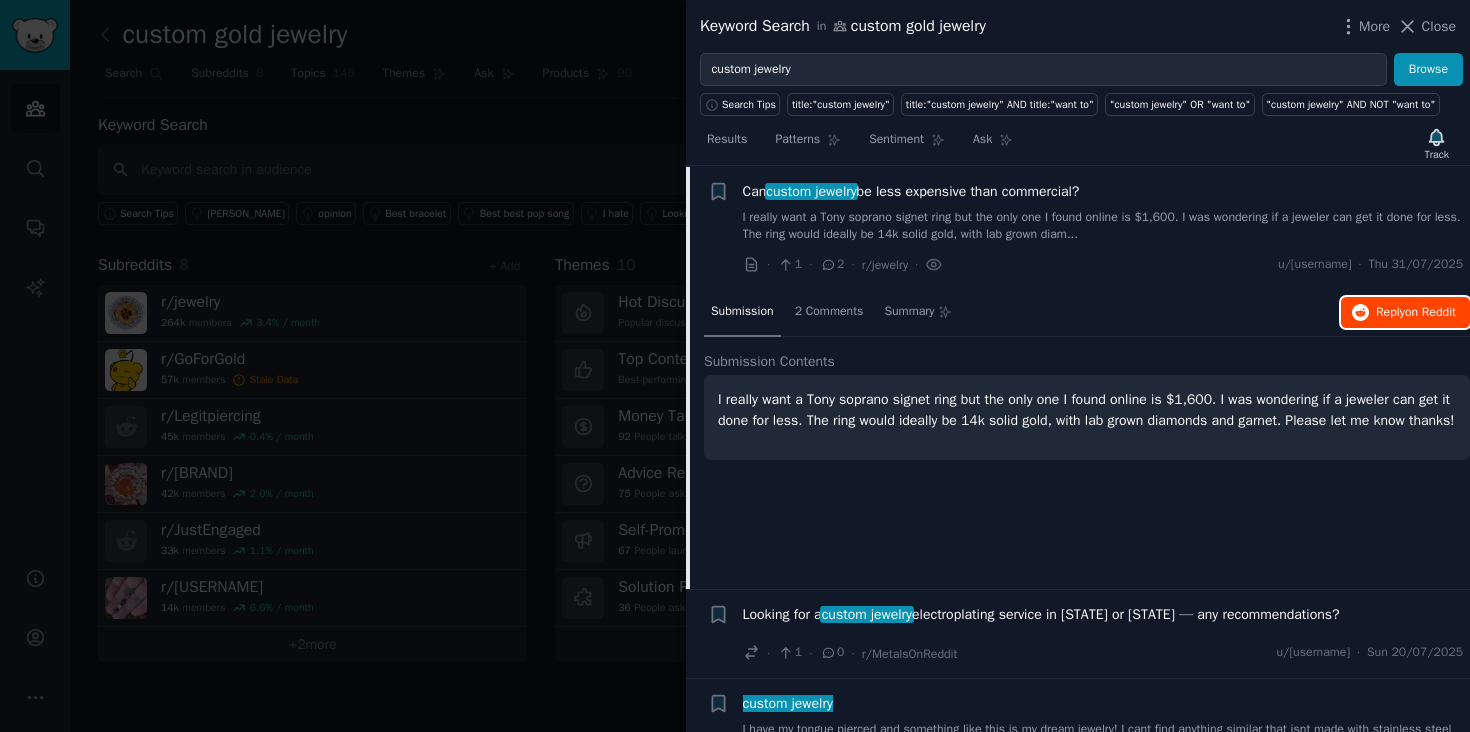 click on "Reply  on Reddit" at bounding box center (1416, 313) 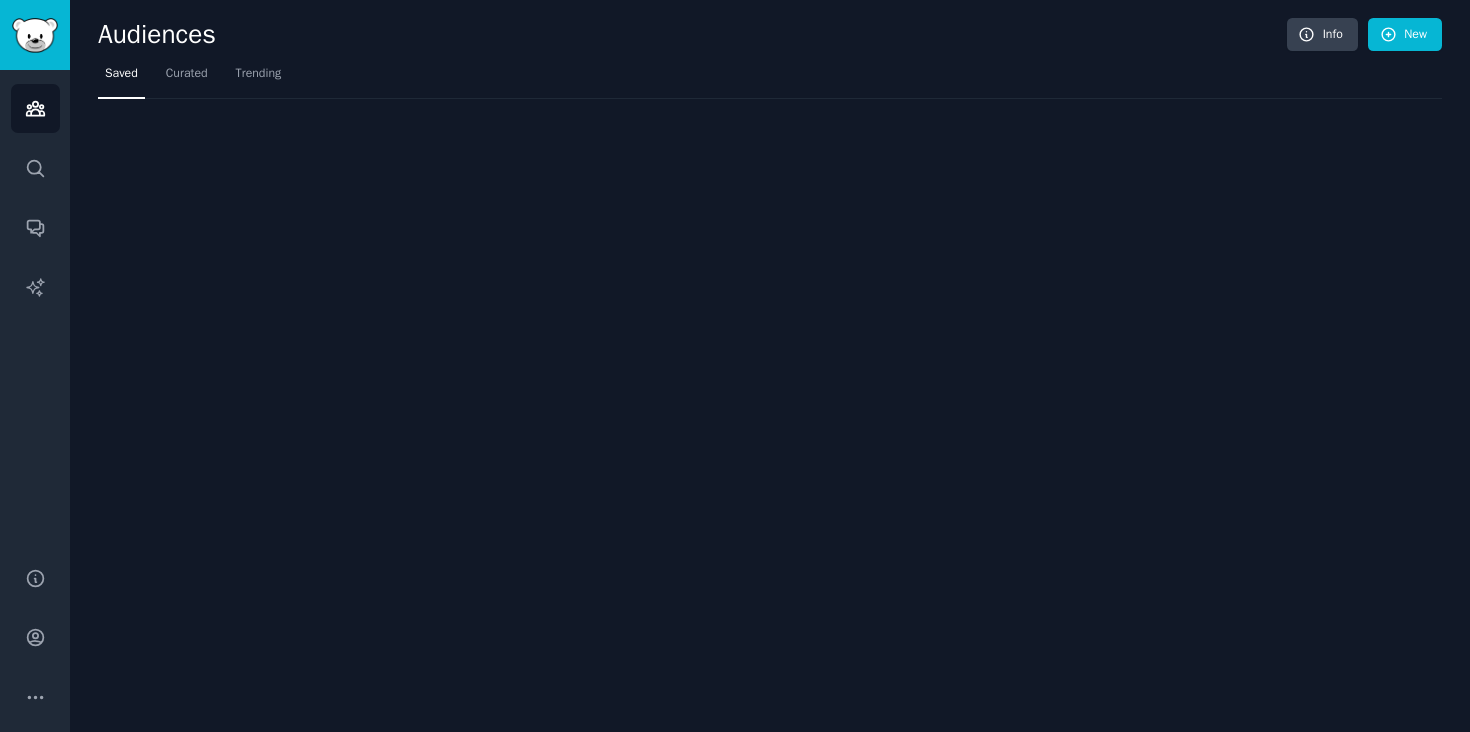 scroll, scrollTop: 0, scrollLeft: 0, axis: both 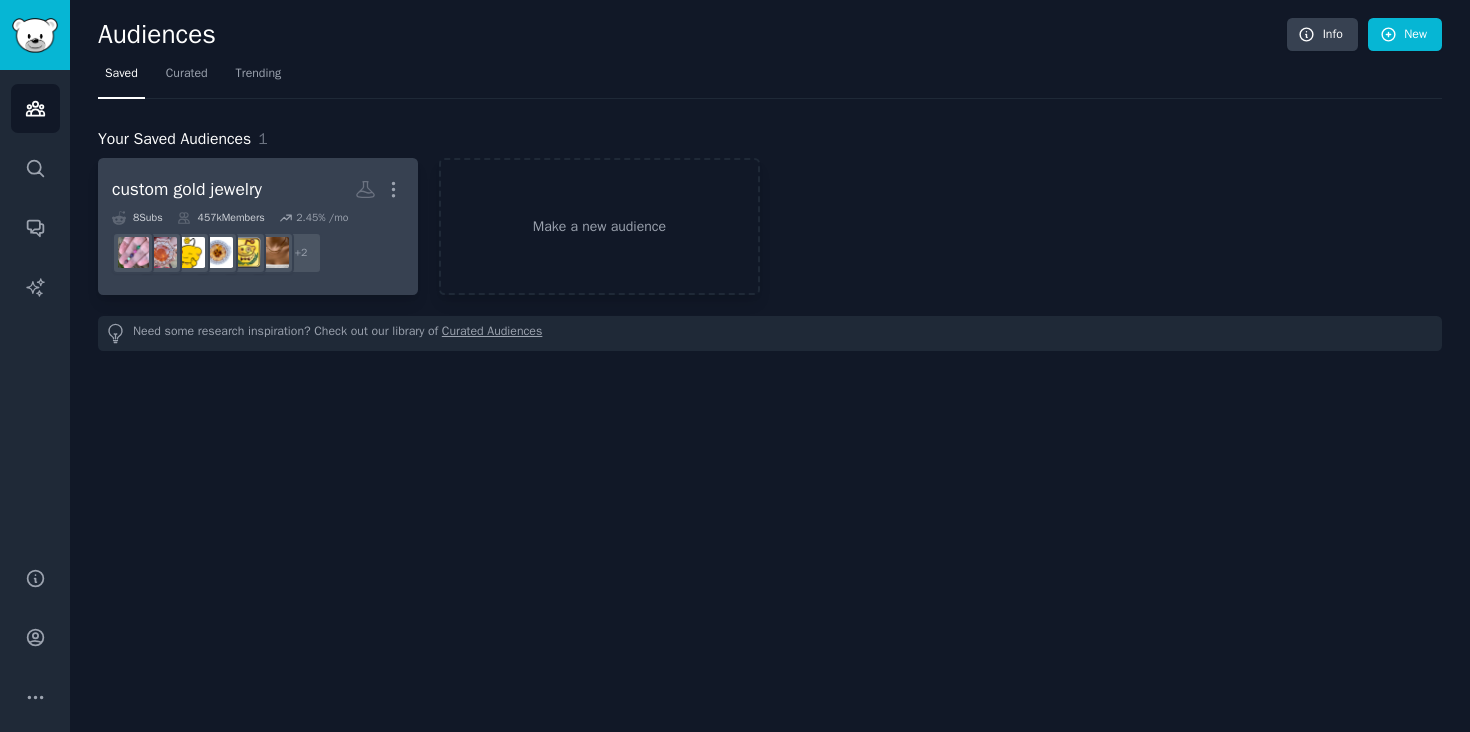 click on "custom gold jewelry More" at bounding box center [258, 189] 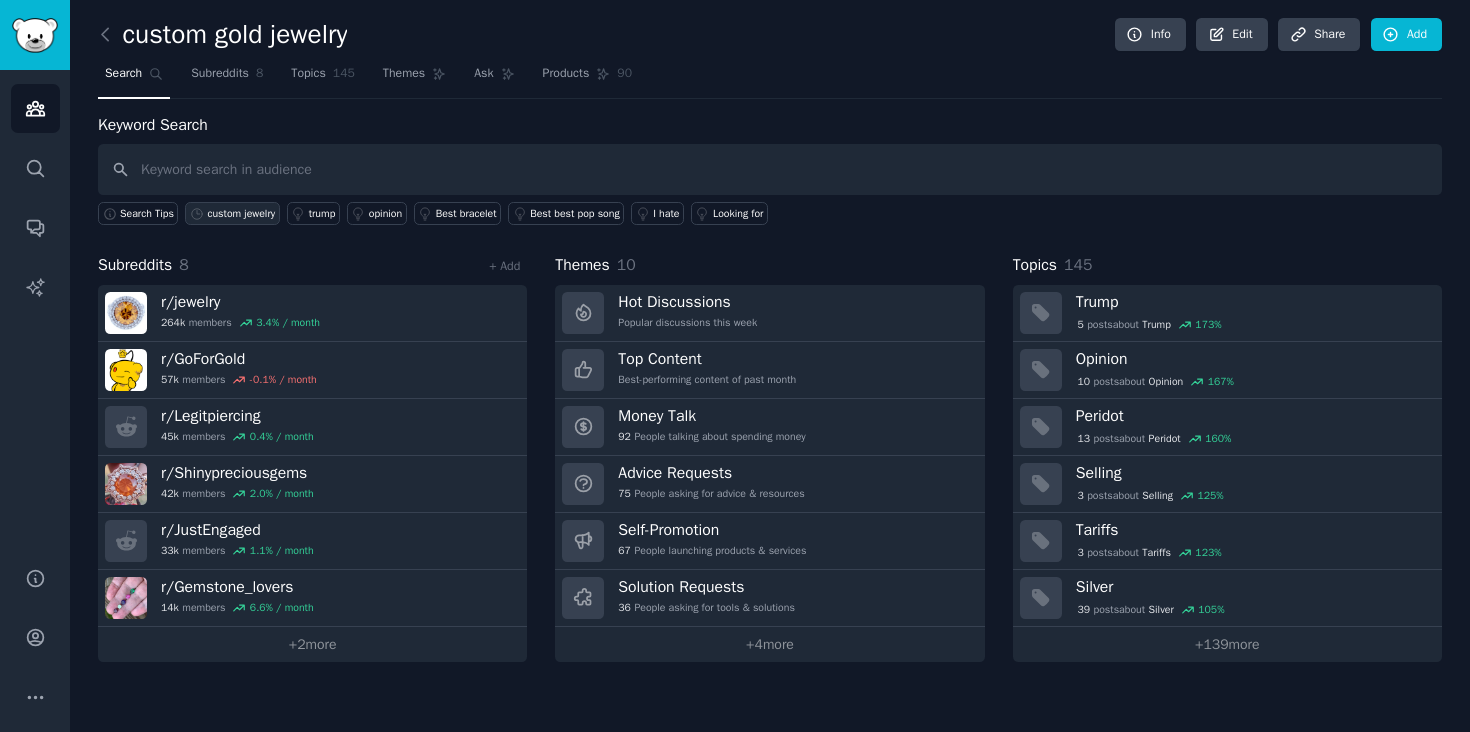 click on "custom jewelry" at bounding box center [241, 214] 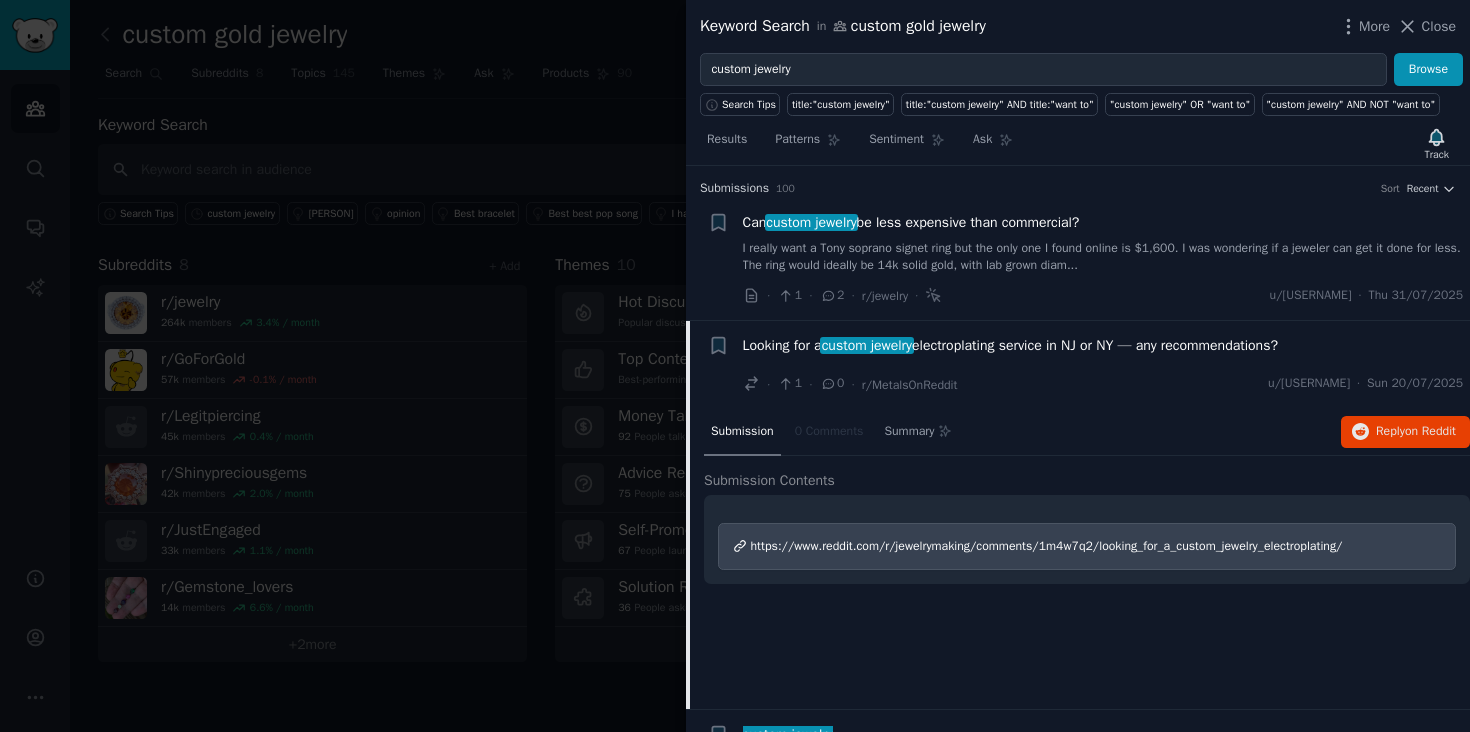 scroll, scrollTop: 0, scrollLeft: 0, axis: both 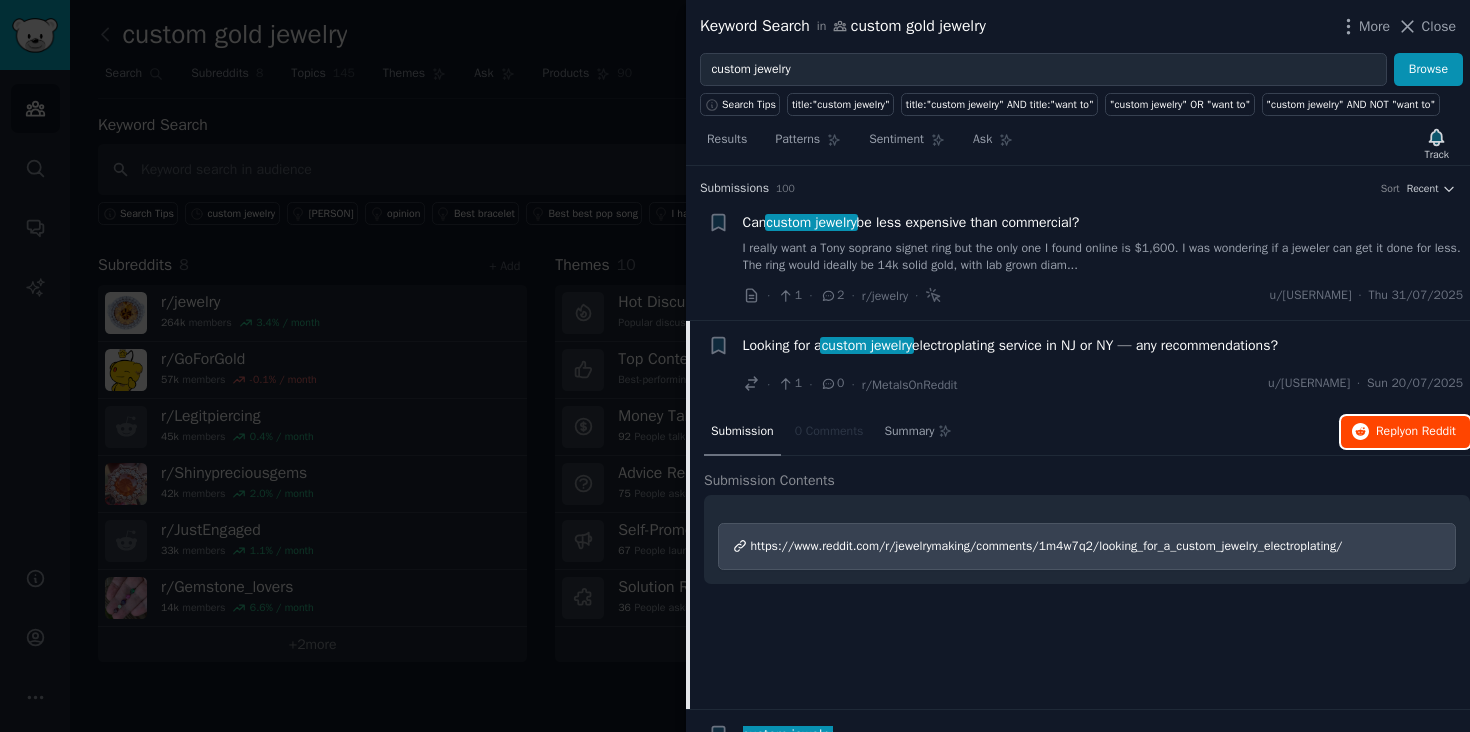 click on "Reply  on Reddit" at bounding box center (1416, 432) 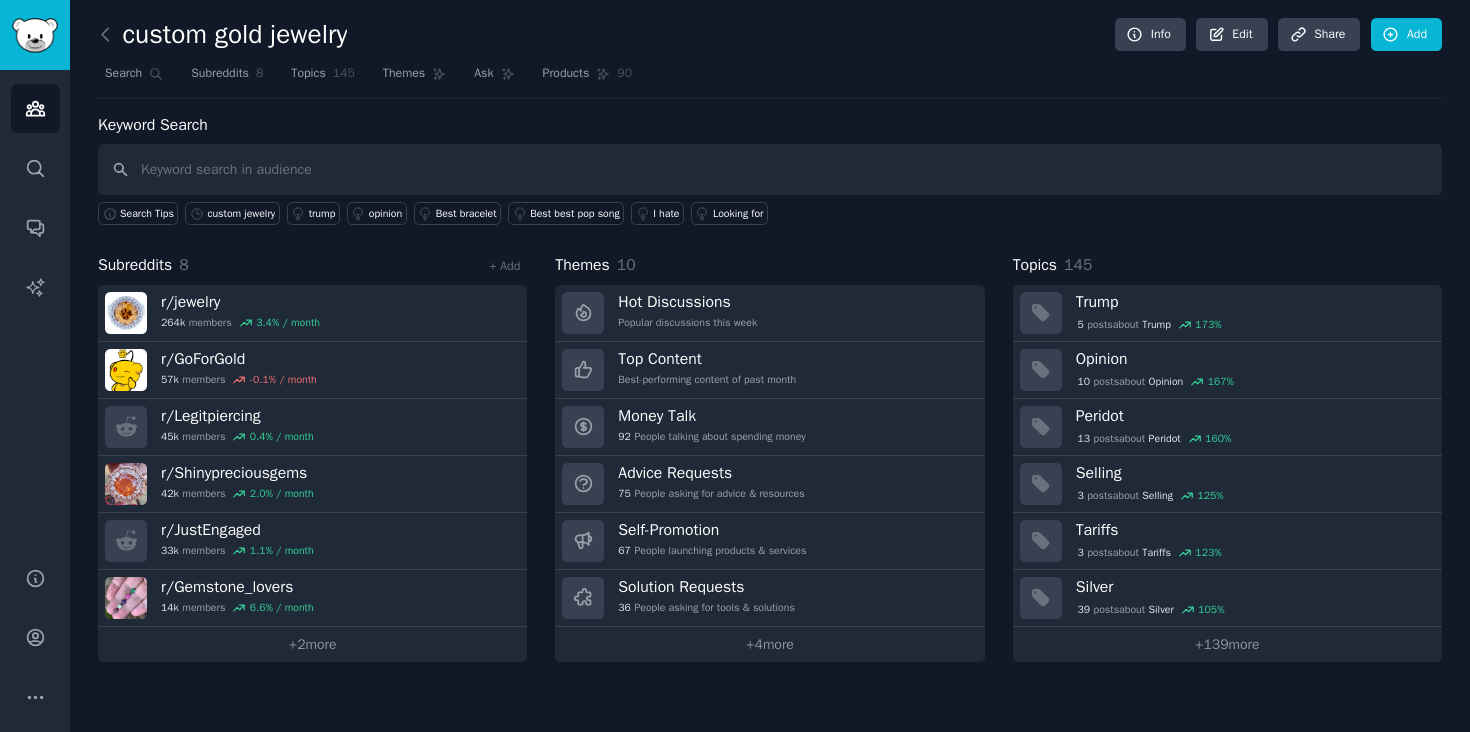 scroll, scrollTop: 0, scrollLeft: 0, axis: both 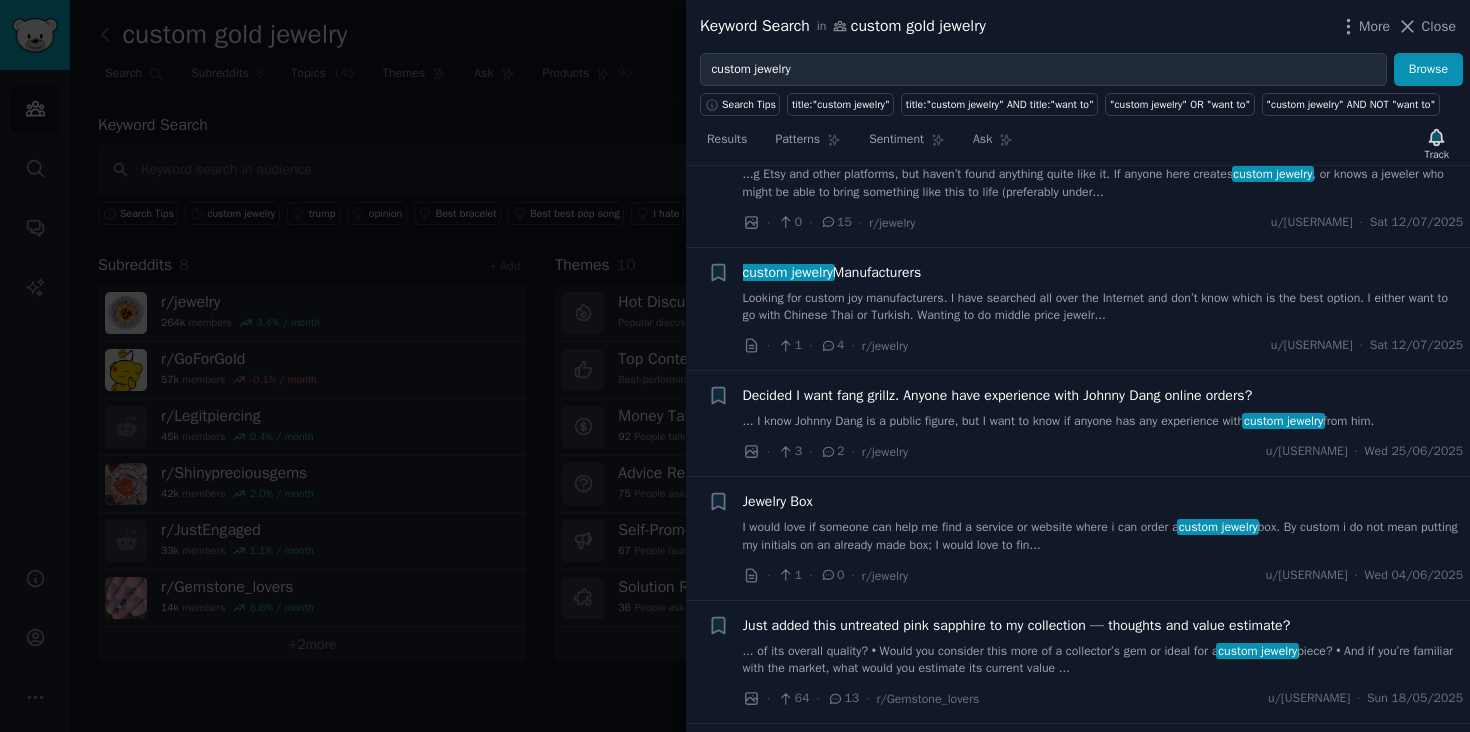 click on "custom jewelry  Manufacturers" at bounding box center (832, 272) 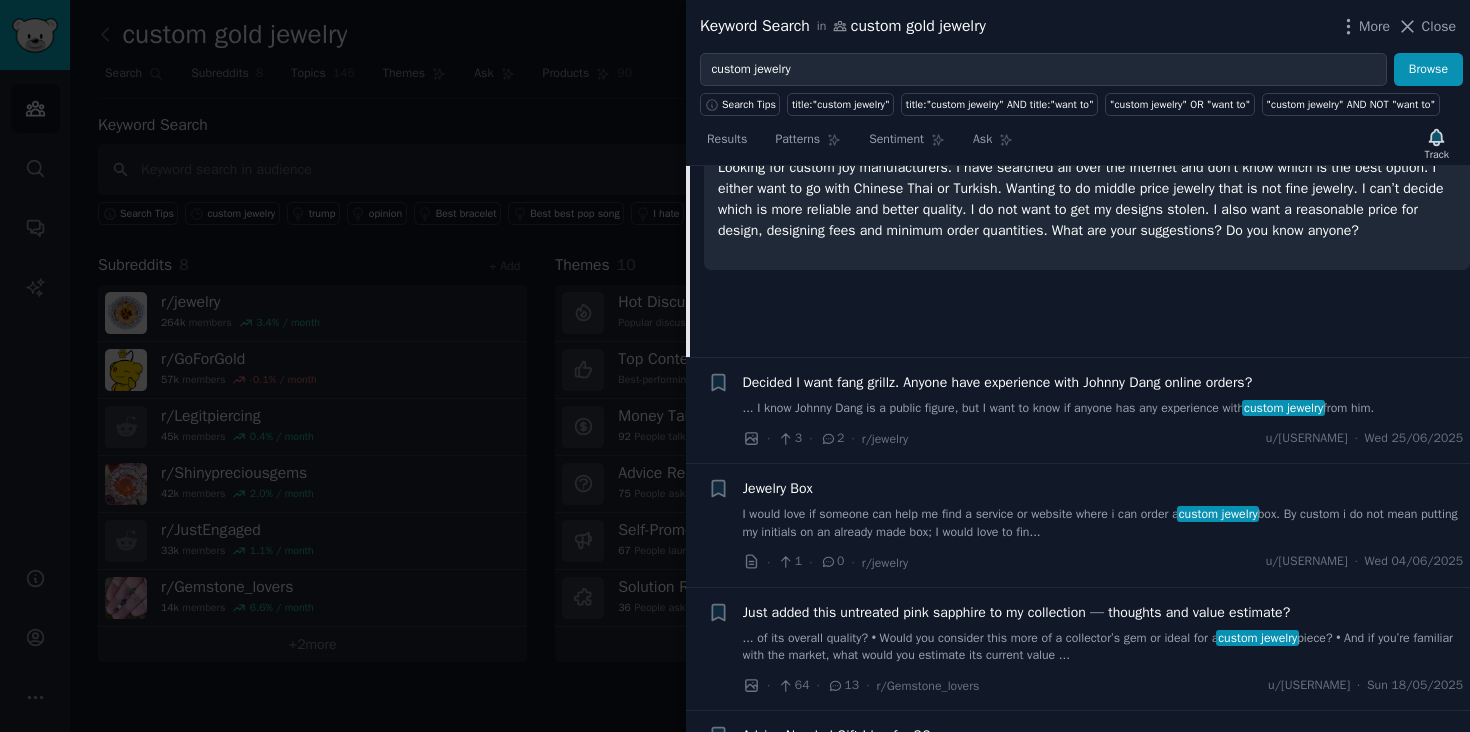 scroll, scrollTop: 951, scrollLeft: 0, axis: vertical 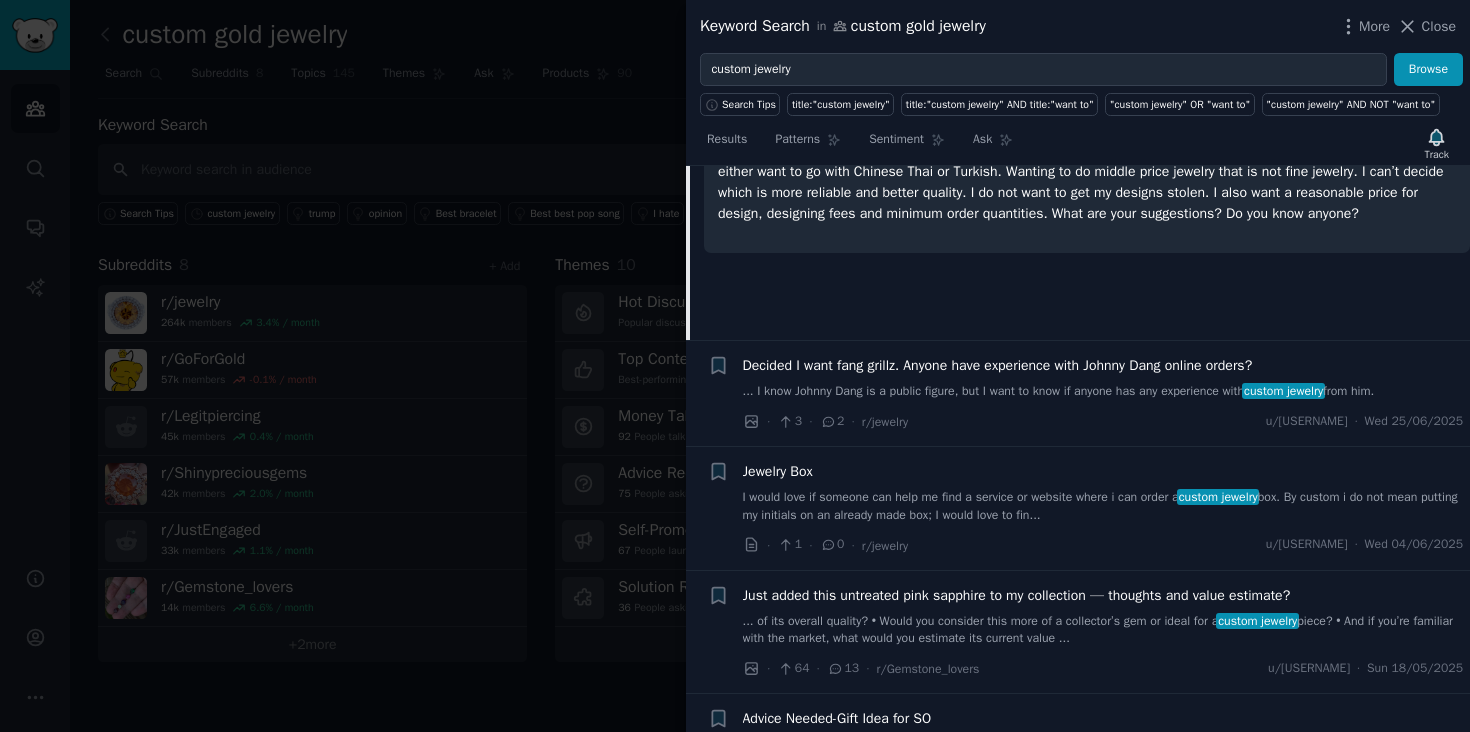 click on "+ Decided I want fang grillz. Anyone have experience with Johnny Dang online orders? ... I know Johnny Dang is a public figure, but I want to know if anyone has any experience with  custom jewelry  from him.  · 3 · 2 · r/jewelry u/[USERNAME] · [DAY] [DD]/[MM]/[YYYY]" at bounding box center (1078, 393) 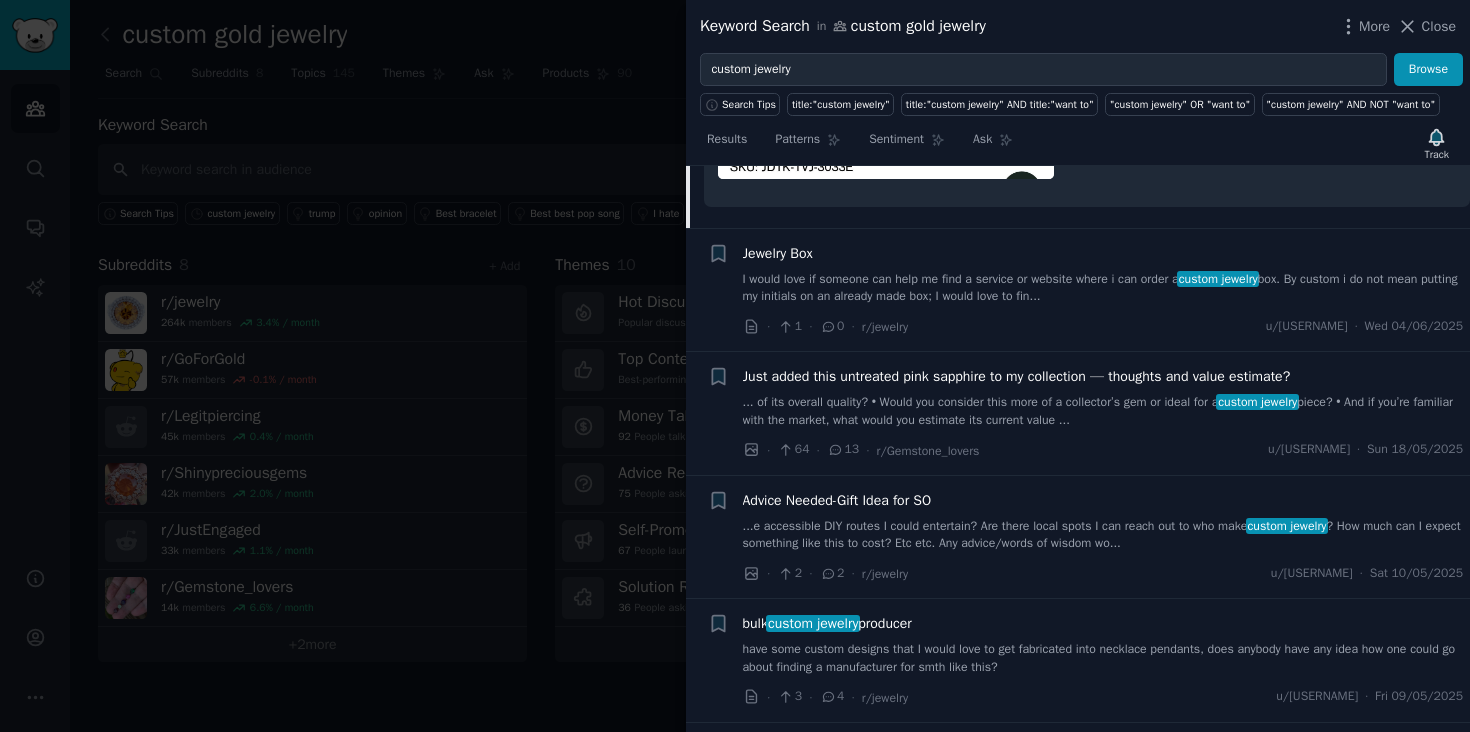 scroll, scrollTop: 1663, scrollLeft: 0, axis: vertical 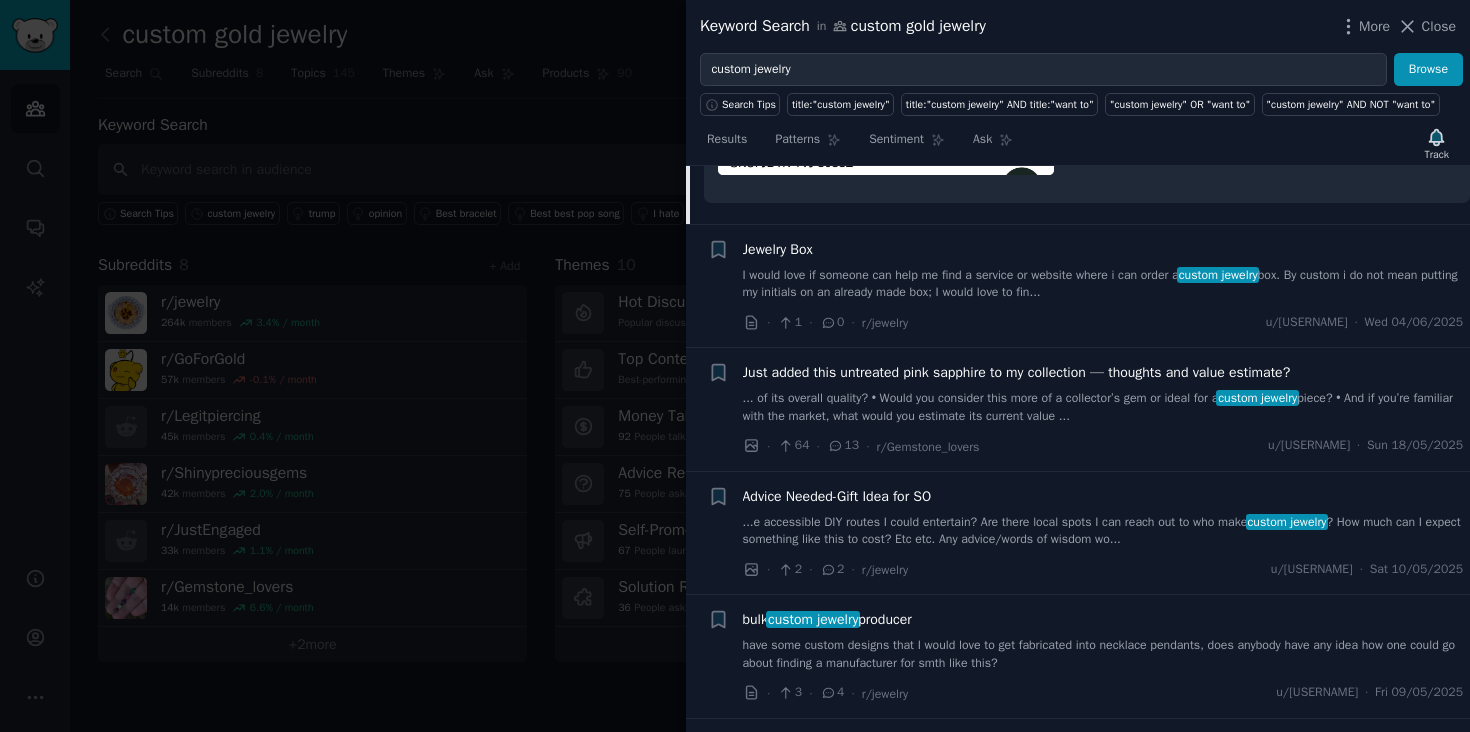 click on "I would love if someone can help me find a service or website where i can order a  custom jewelry  box. By custom i do not mean putting my initials on an already made box; I would love to fin..." at bounding box center [1103, 284] 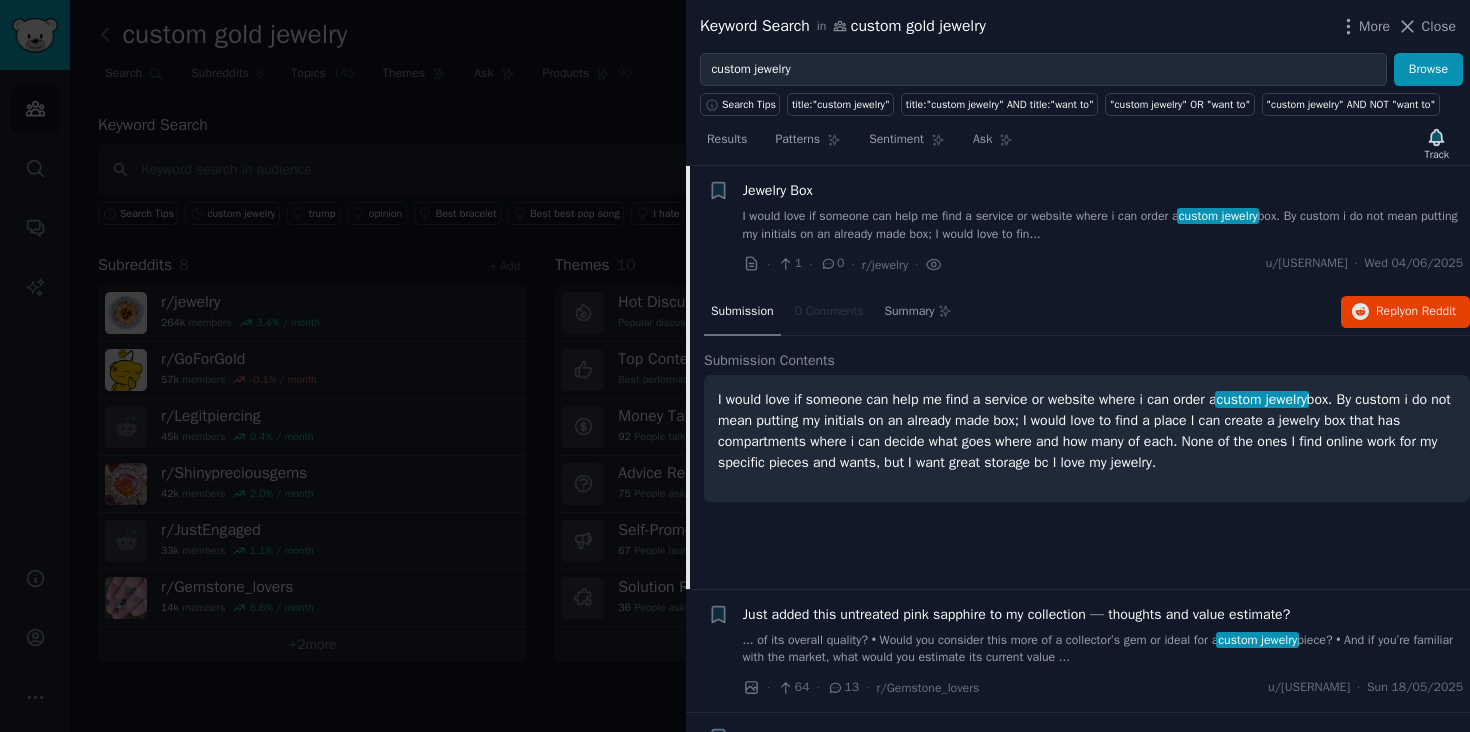scroll, scrollTop: 915, scrollLeft: 0, axis: vertical 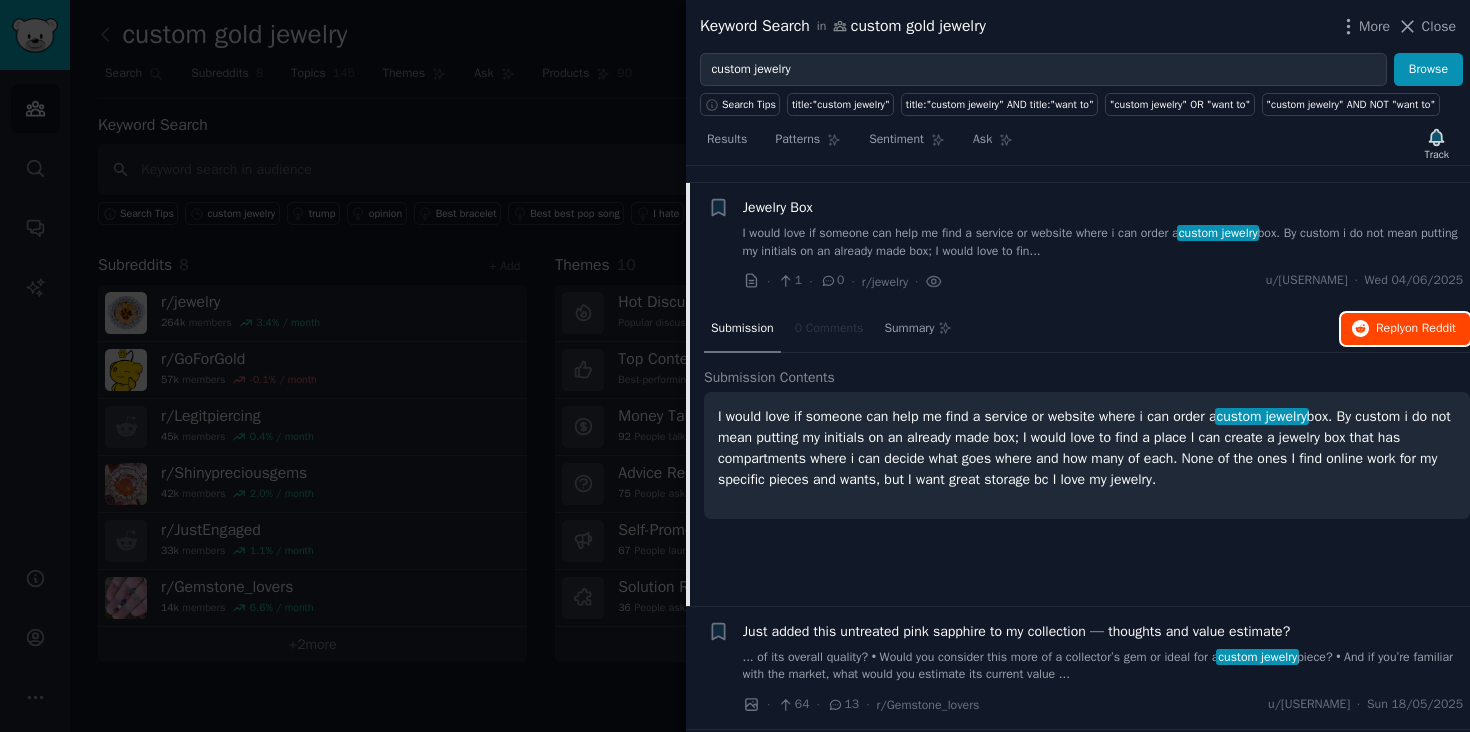 click on "Reply  on Reddit" at bounding box center [1405, 329] 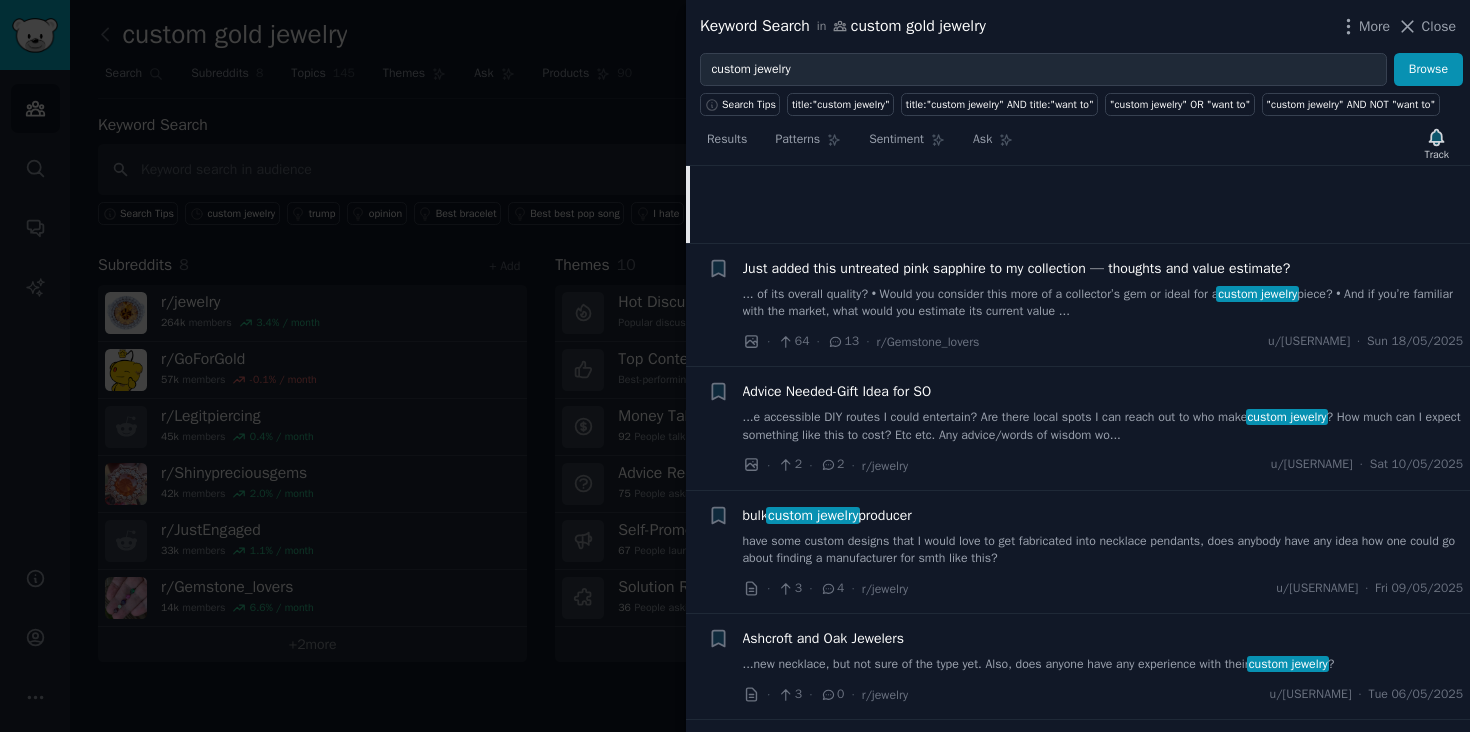scroll, scrollTop: 1279, scrollLeft: 0, axis: vertical 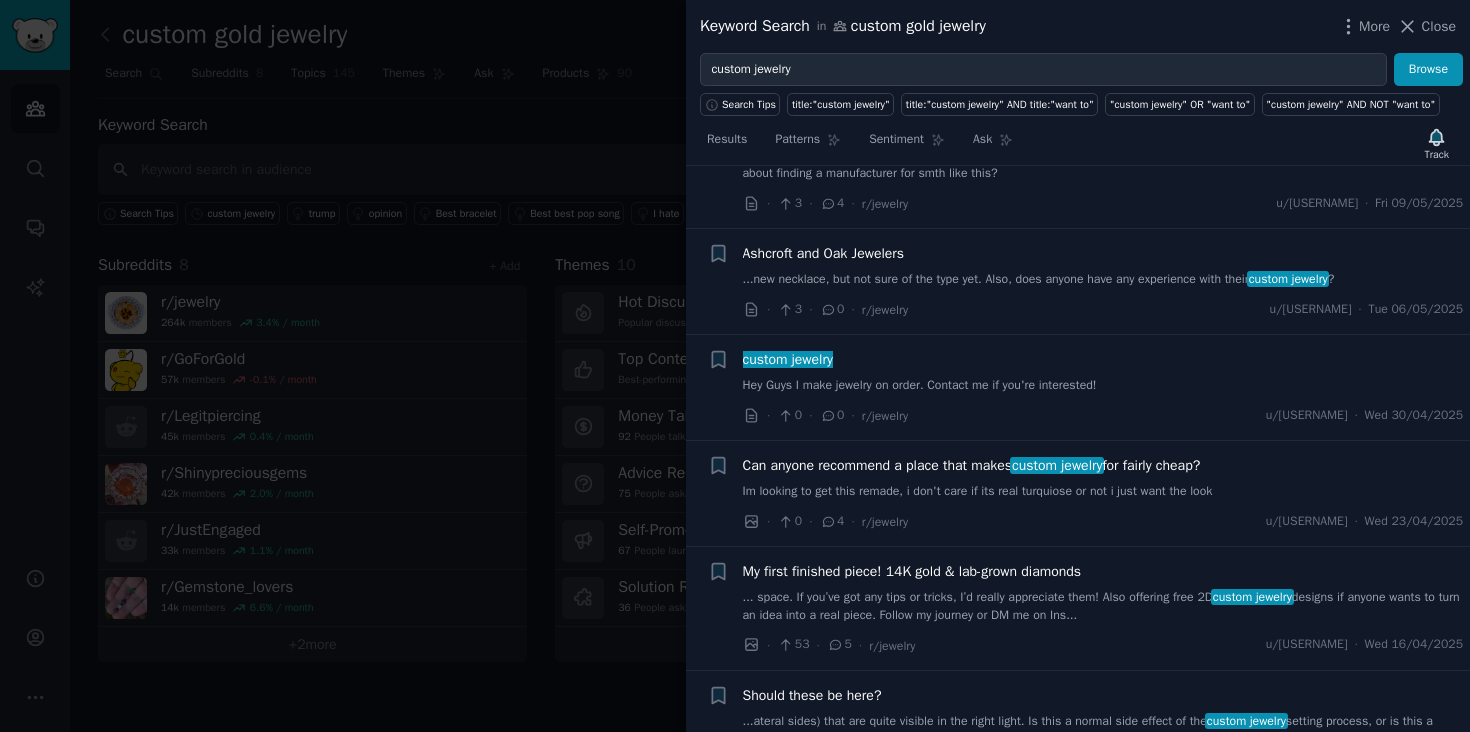 click on "Hey Guys I make jewelry on order. Contact me if you're interested!" at bounding box center [1103, 386] 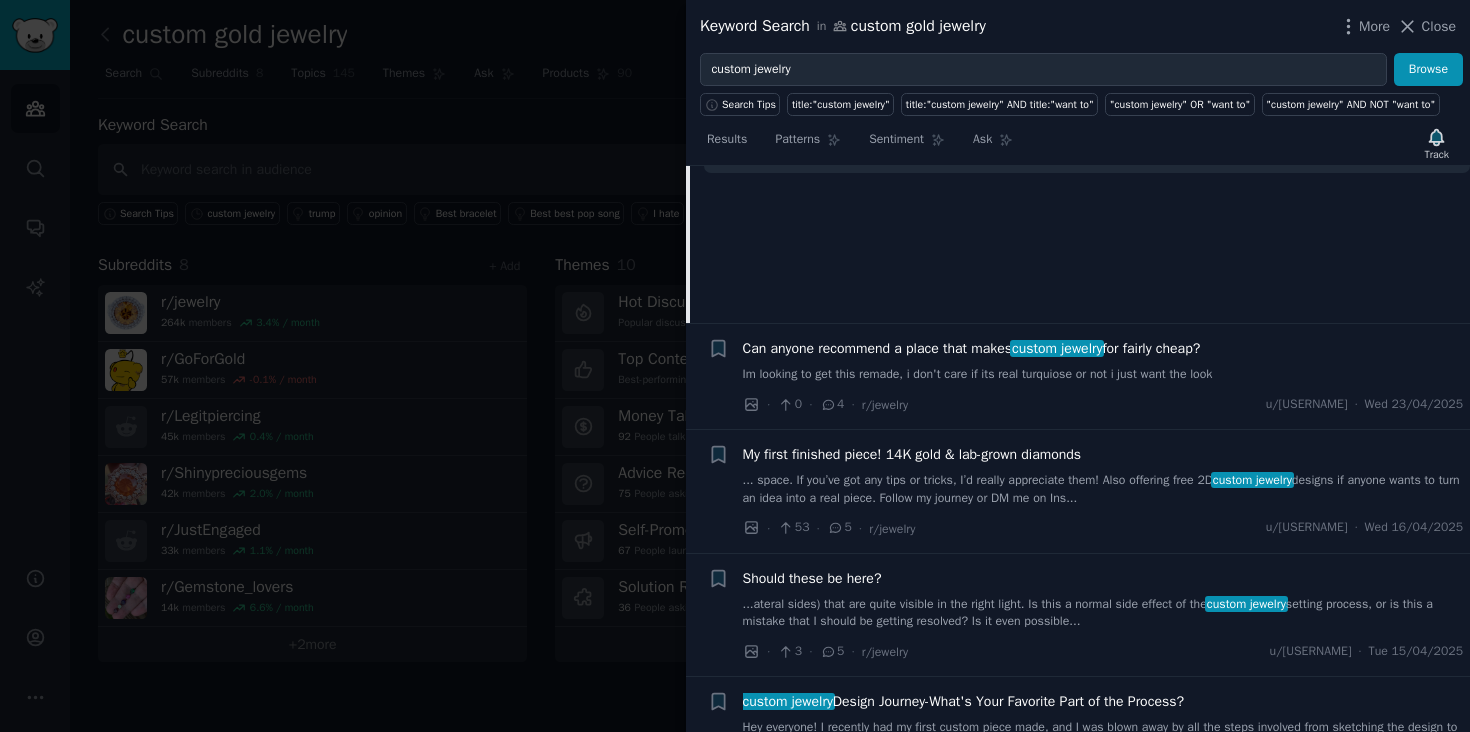 scroll, scrollTop: 1783, scrollLeft: 0, axis: vertical 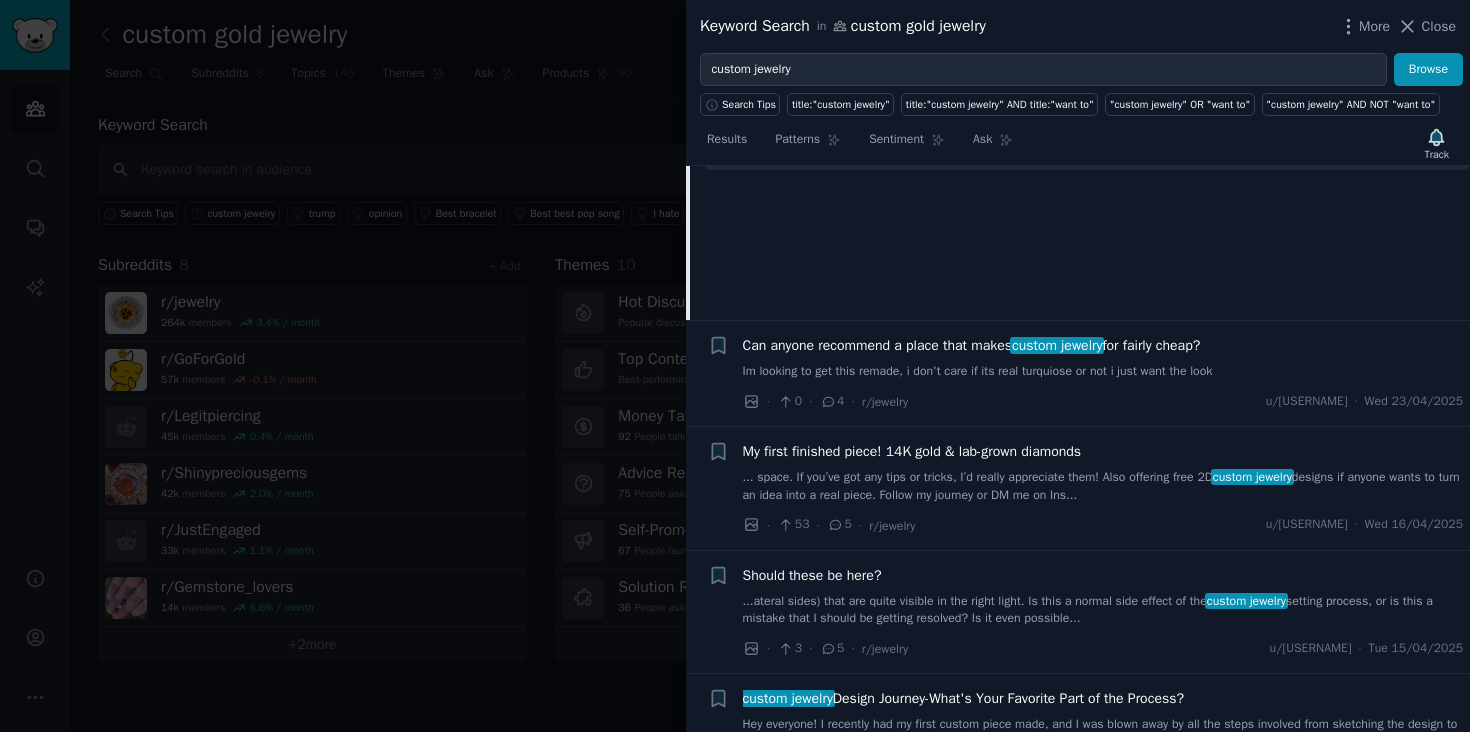 click on "... space. If you’ve got any tips or tricks, I’d really appreciate them!
Also offering free 2D  custom jewelry  designs if anyone wants to turn an idea into a real piece.
Follow my journey or DM me on Ins..." at bounding box center [1103, 486] 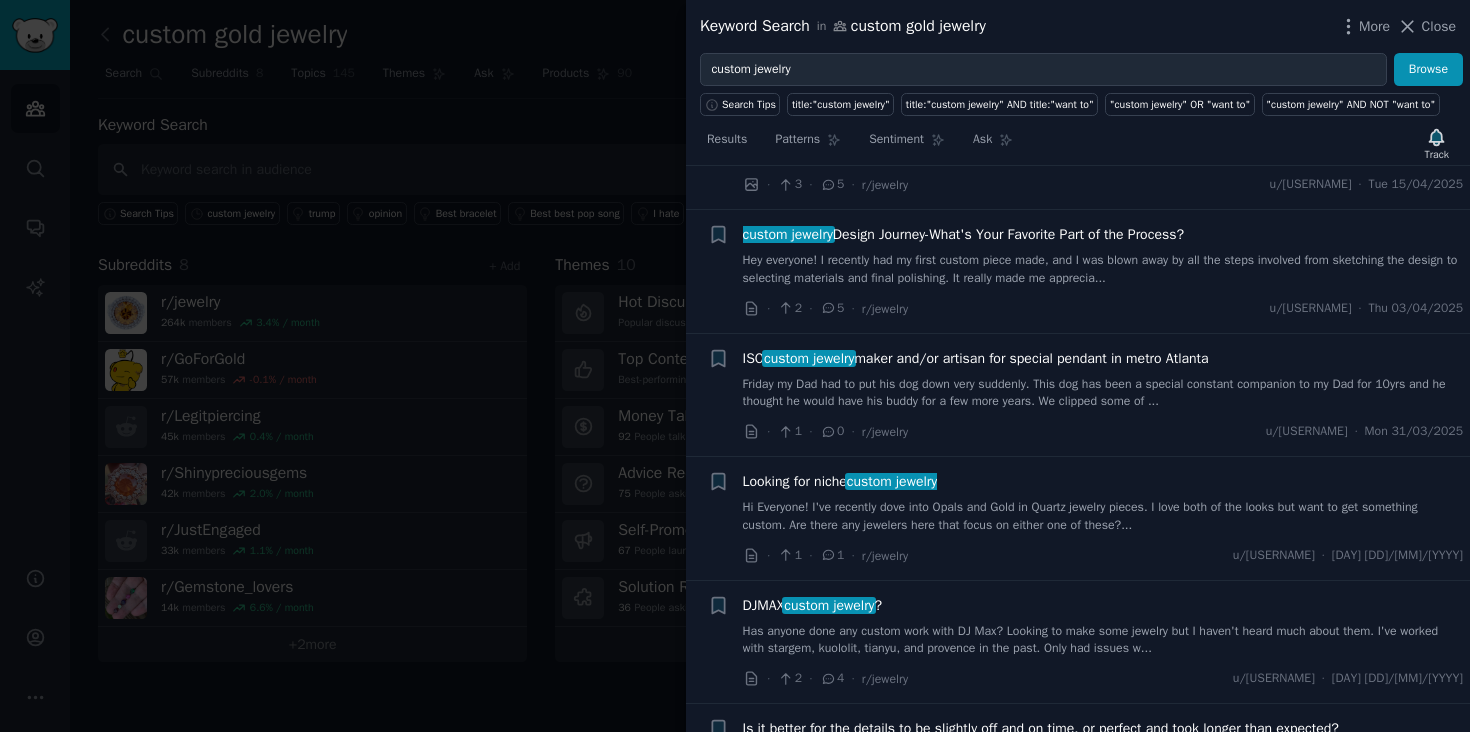 scroll, scrollTop: 3254, scrollLeft: 0, axis: vertical 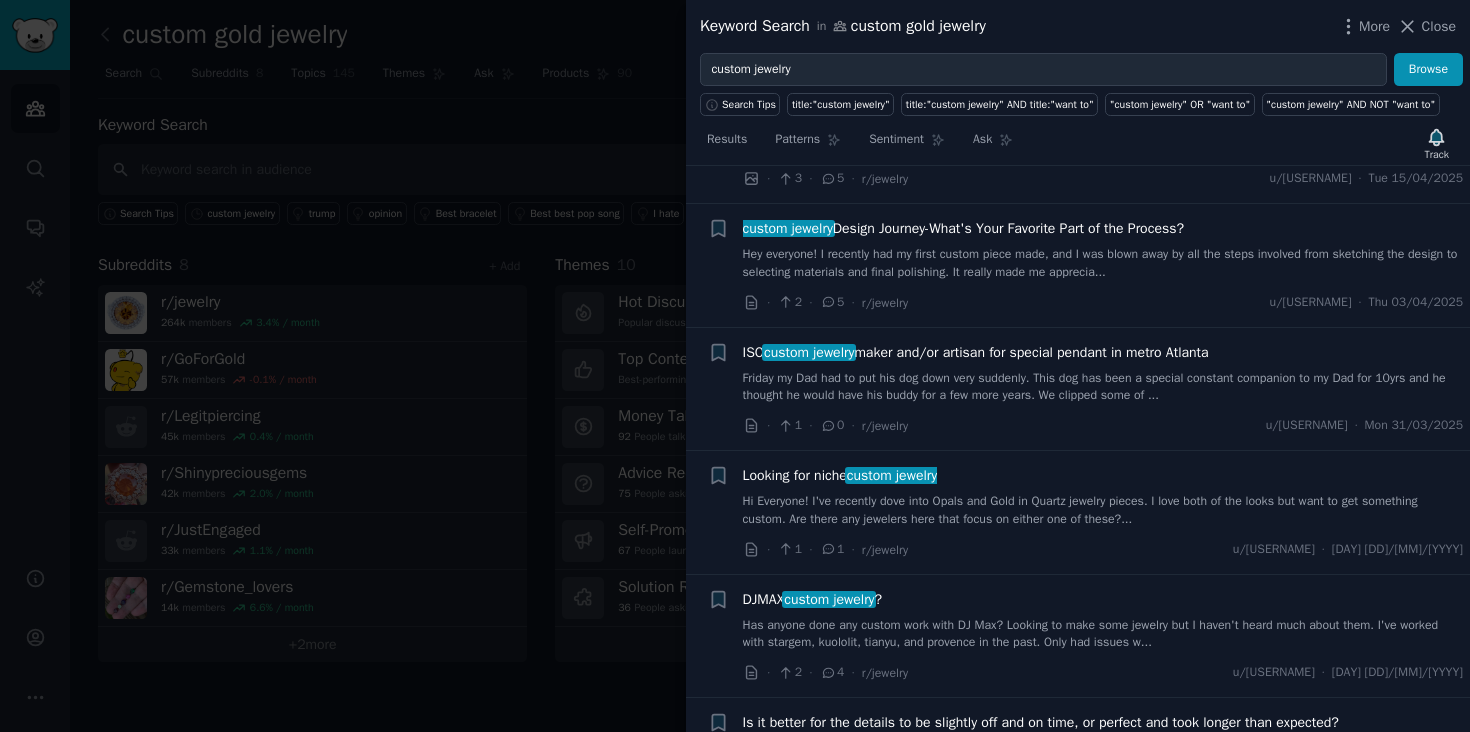click on "Friday my Dad had to put his dog down very suddenly. This dog has been a special constant companion to my Dad for 10yrs and he thought he would have his buddy for a few more years. We clipped some of ..." at bounding box center (1103, 387) 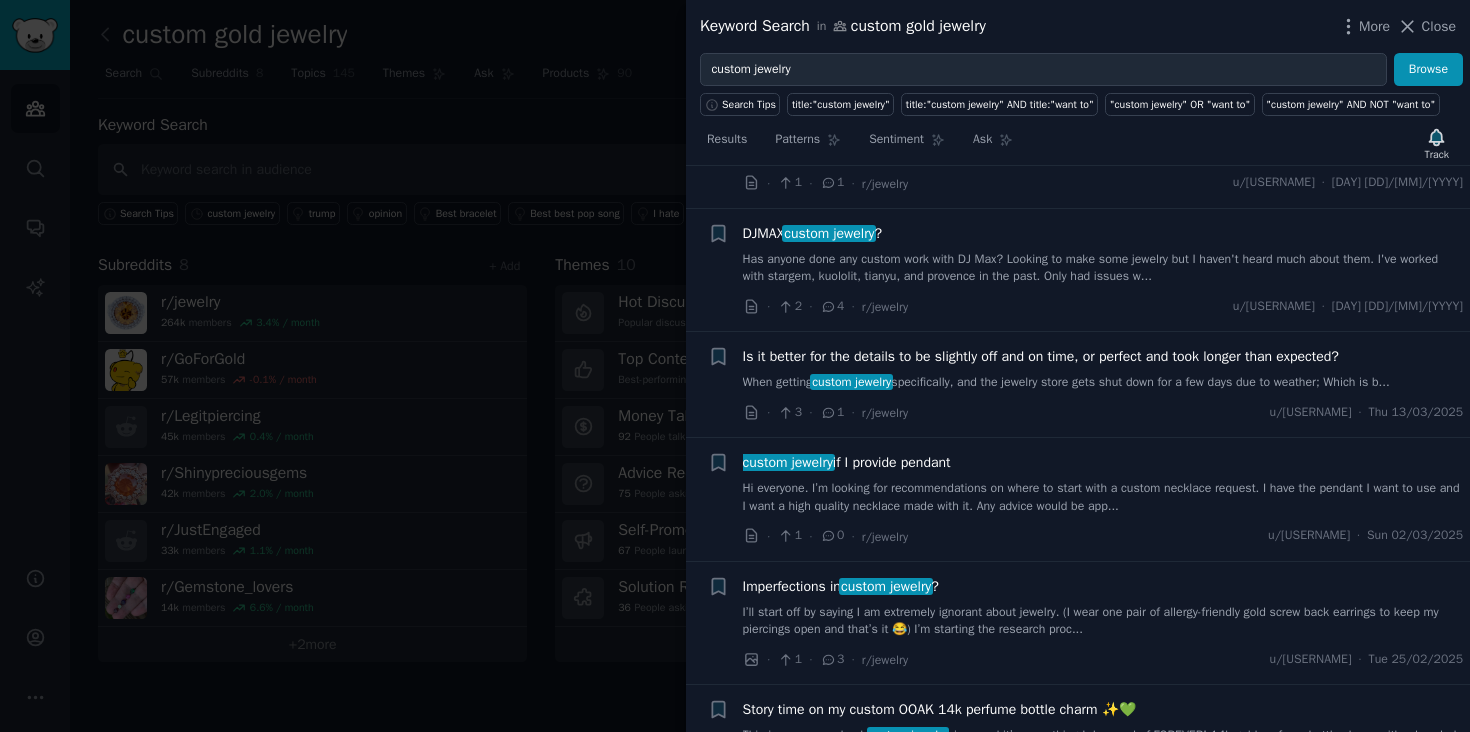 scroll, scrollTop: 2620, scrollLeft: 0, axis: vertical 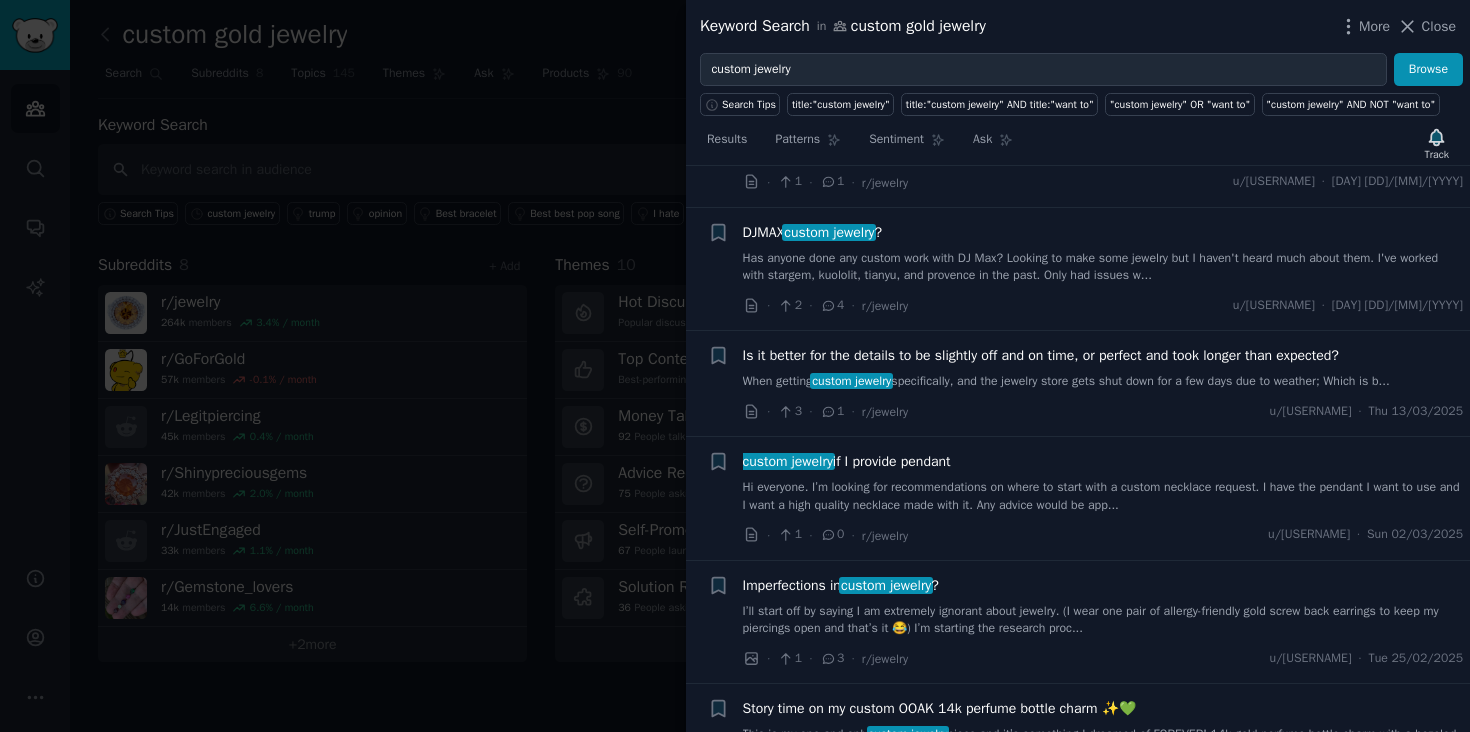 click on "Hi everyone. I’m looking for recommendations on where to start with a custom necklace request. I have the pendant I want to use and I want a high quality necklace made with it. Any advice would be app..." at bounding box center (1103, 496) 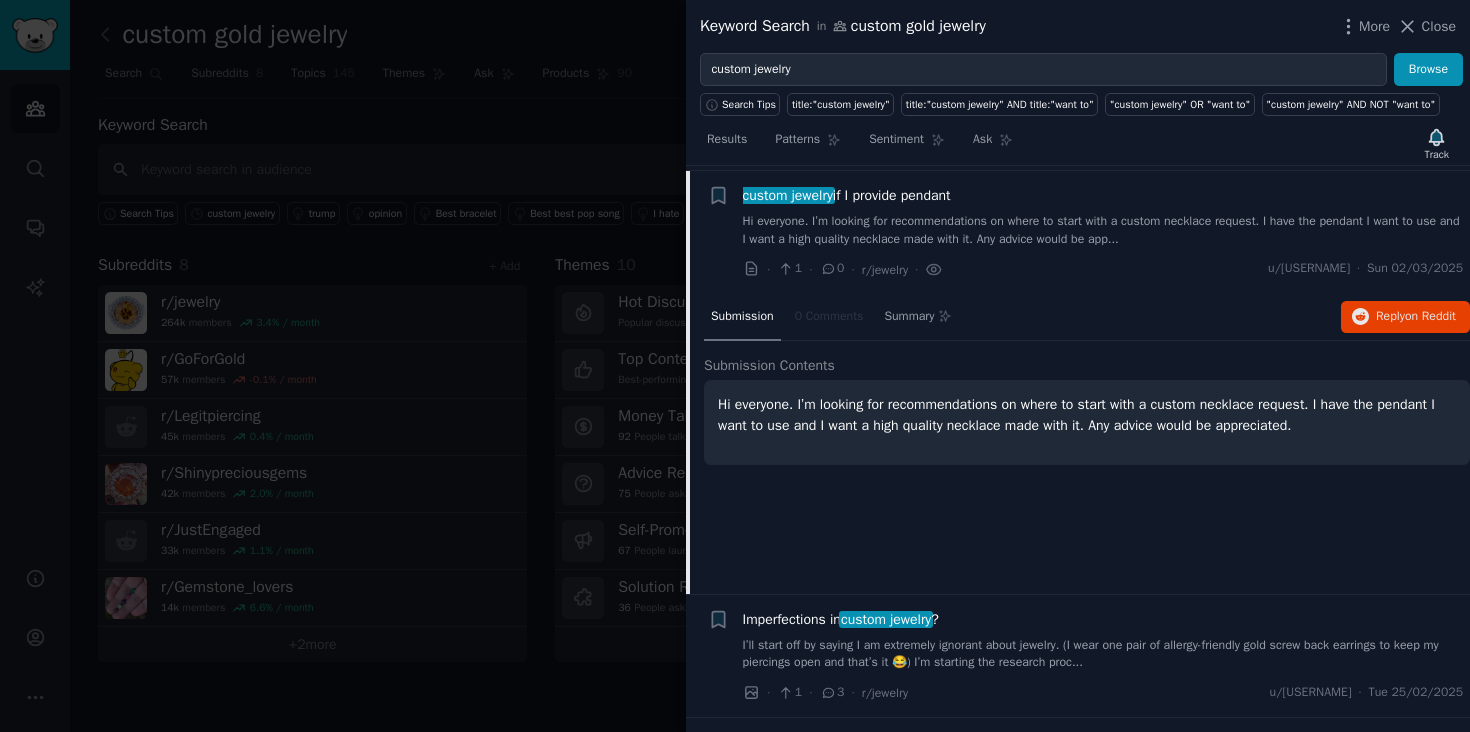 scroll, scrollTop: 2591, scrollLeft: 0, axis: vertical 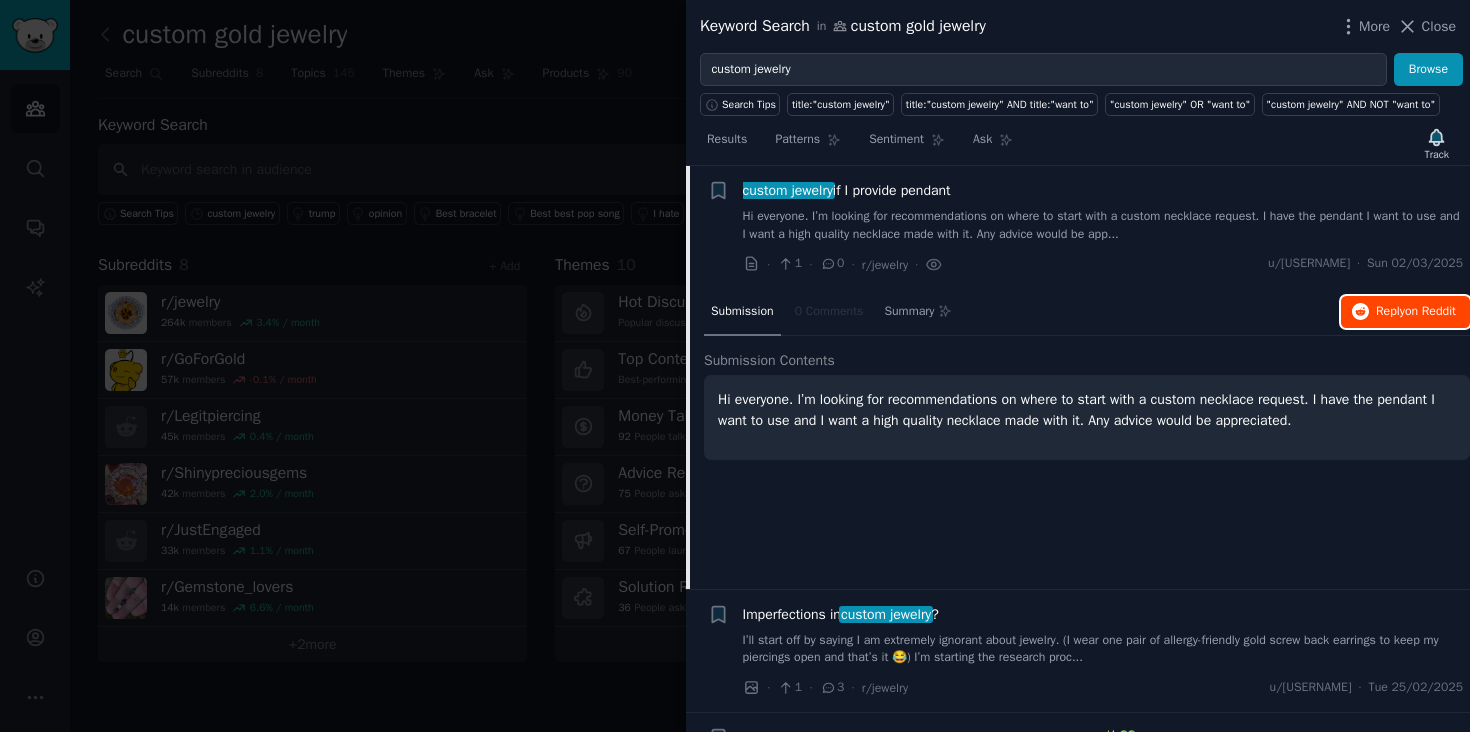 click on "on Reddit" at bounding box center [1430, 311] 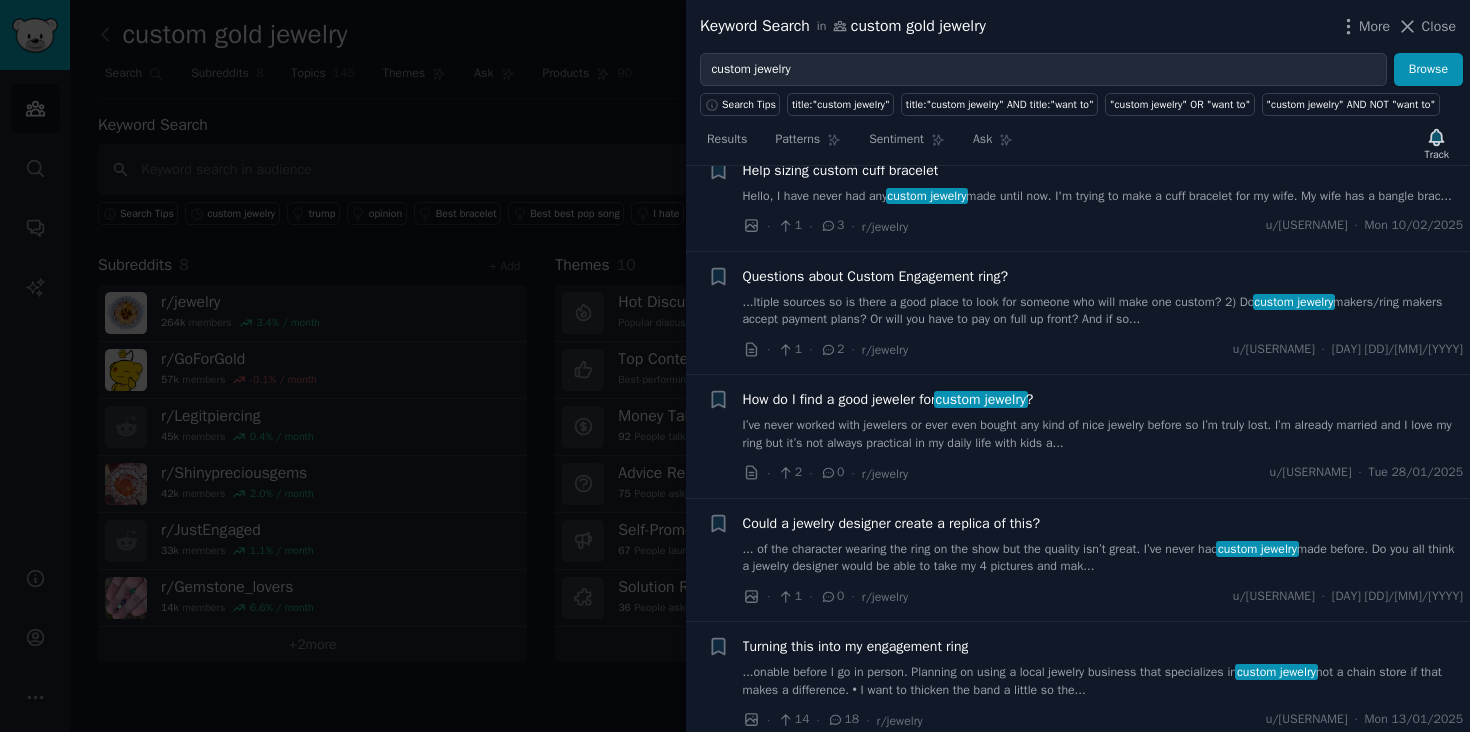 scroll, scrollTop: 3532, scrollLeft: 0, axis: vertical 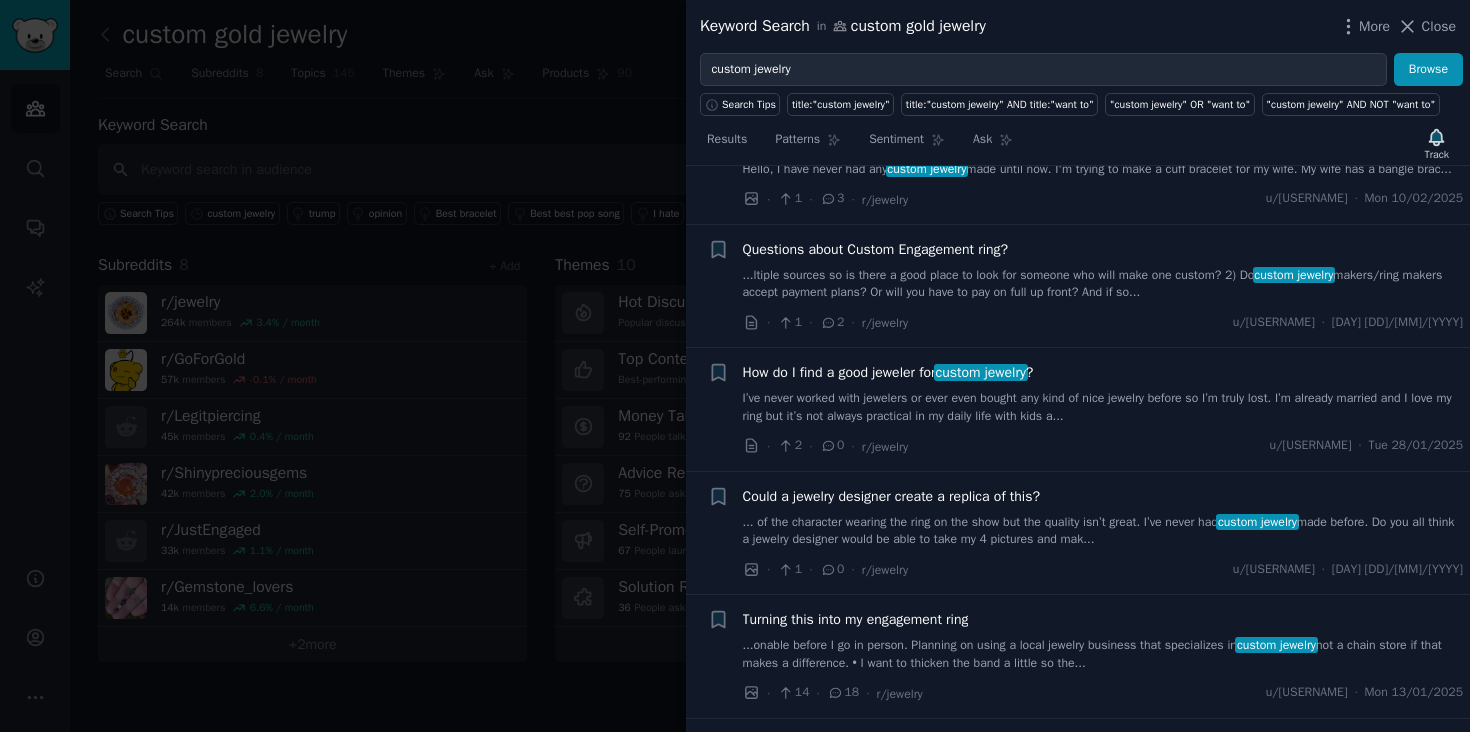 click on "I’ve never worked with jewelers or ever even bought any kind of nice jewelry before so I’m truly lost. I’m already married and I love my ring but it’s not always practical in my daily life with kids a..." at bounding box center (1103, 407) 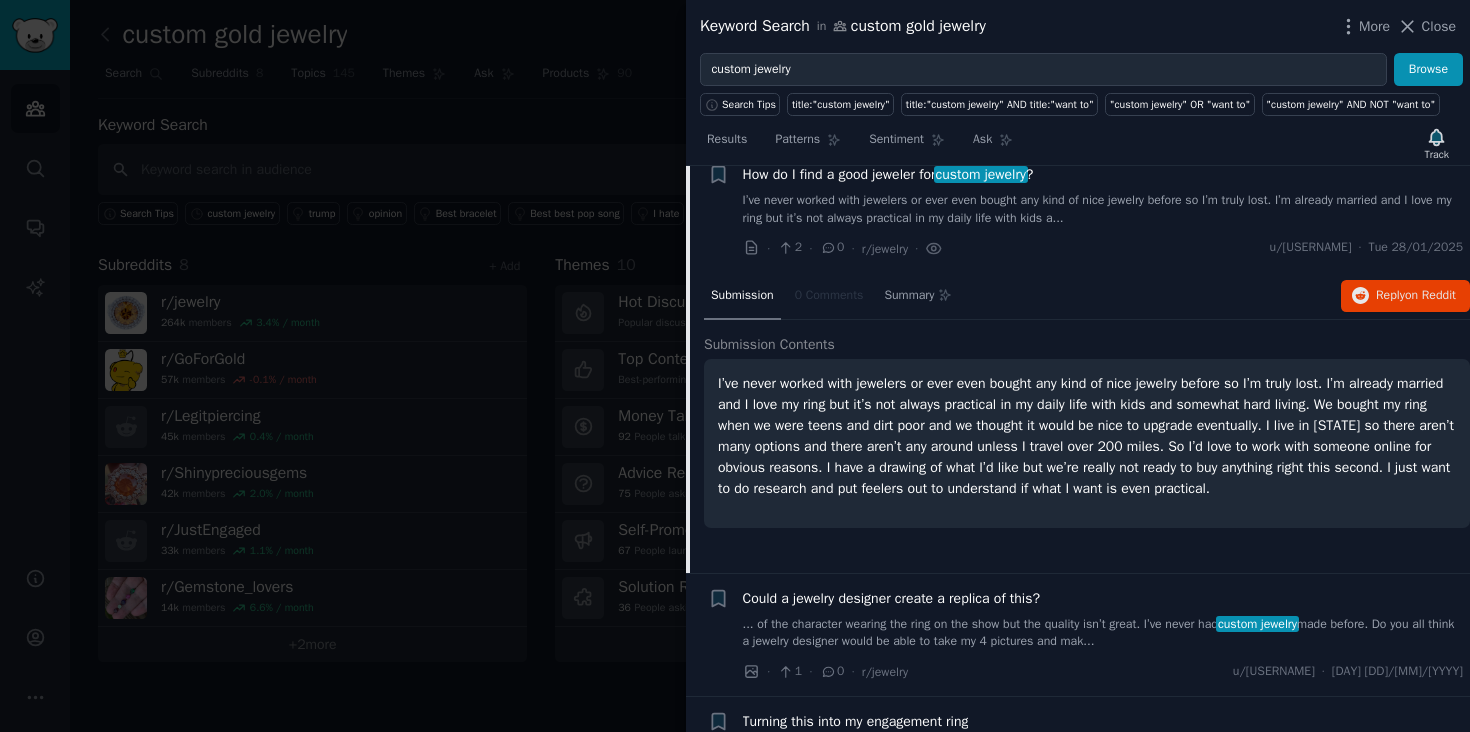 scroll, scrollTop: 3455, scrollLeft: 0, axis: vertical 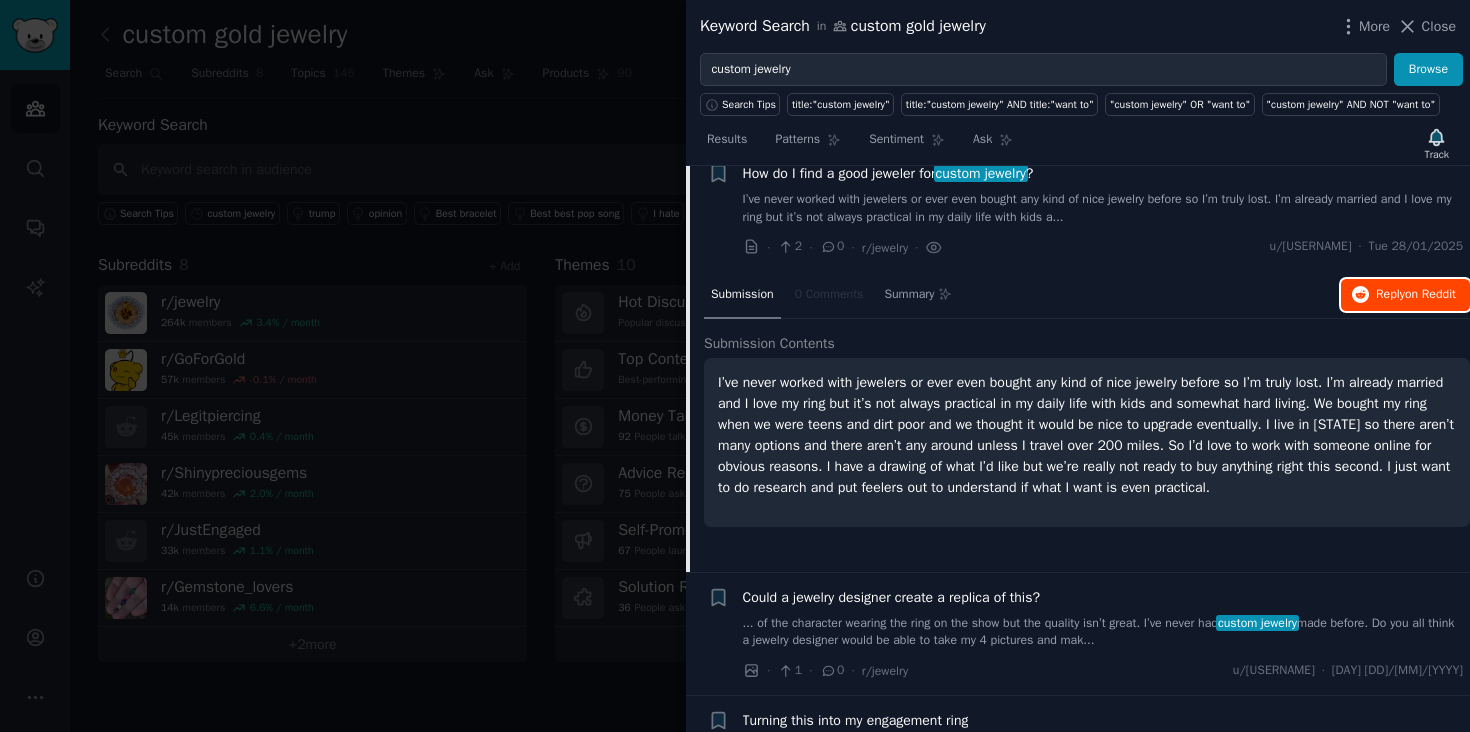 click on "on Reddit" at bounding box center [1430, 294] 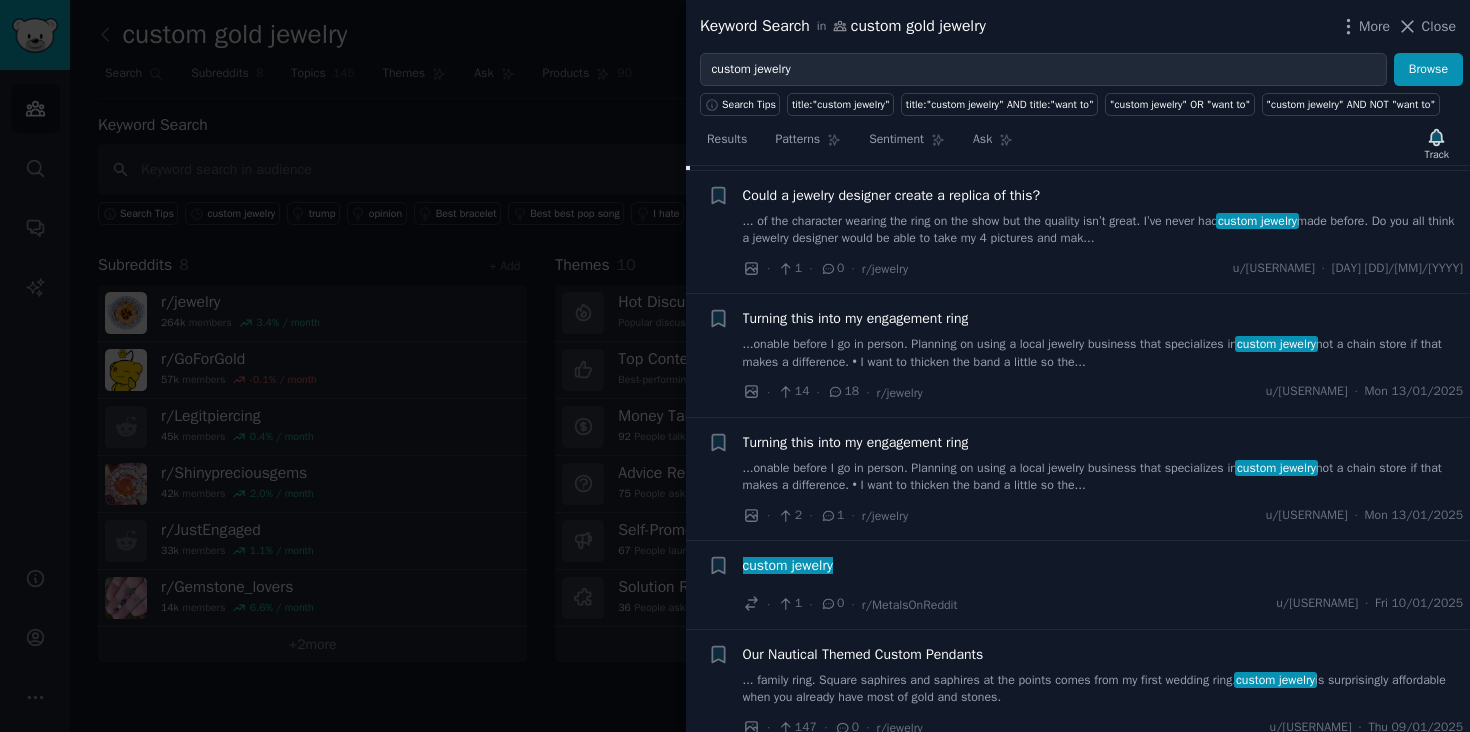 scroll, scrollTop: 3854, scrollLeft: 0, axis: vertical 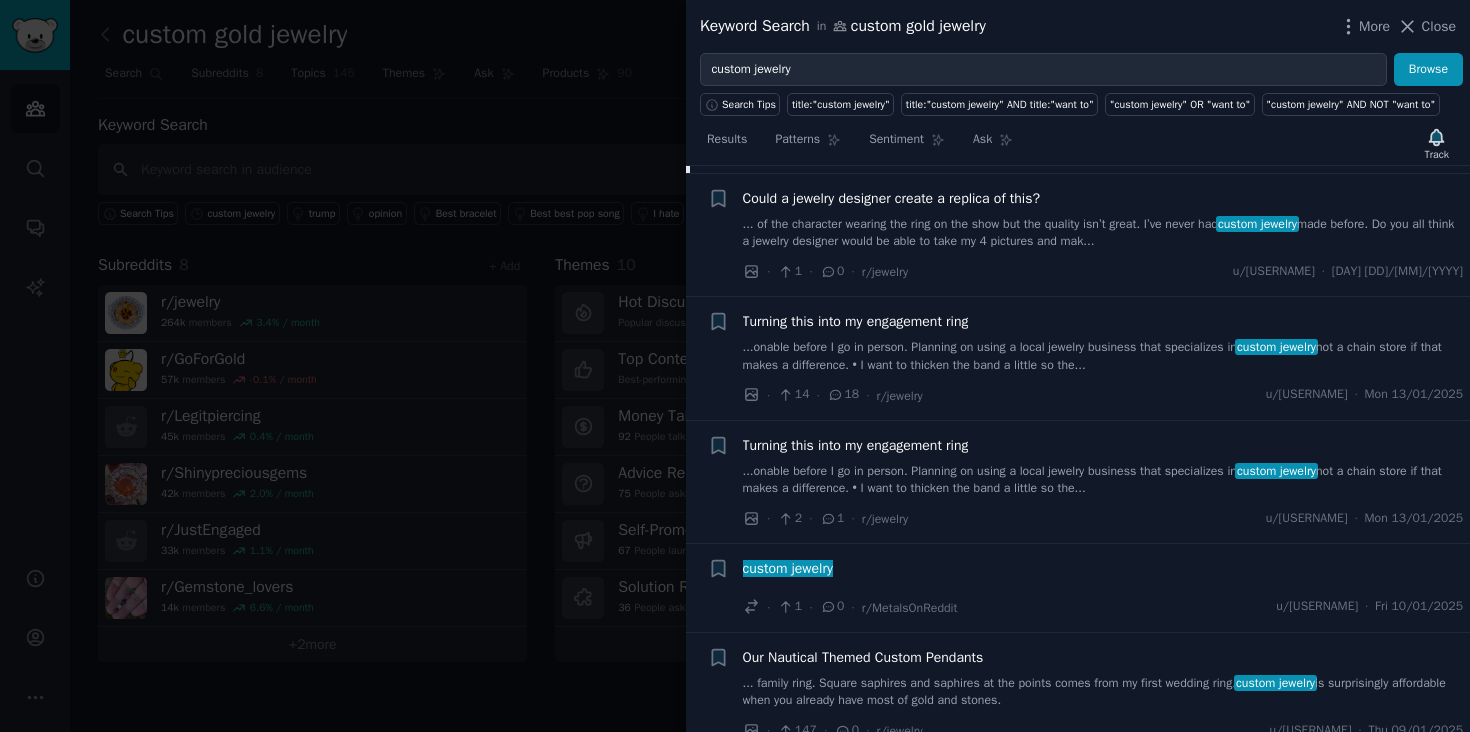 click on "Turning this into my engagement ring" at bounding box center (1103, 445) 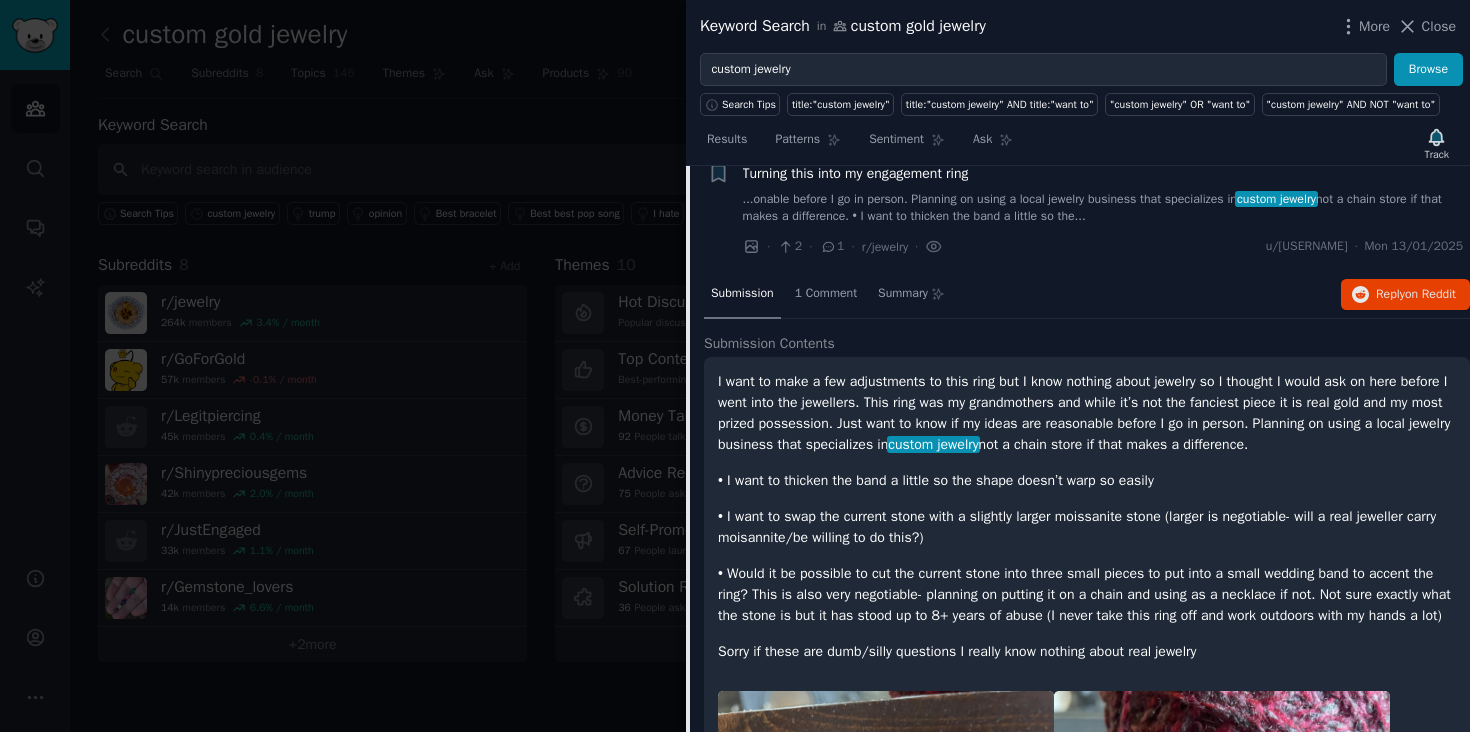 scroll, scrollTop: 3837, scrollLeft: 0, axis: vertical 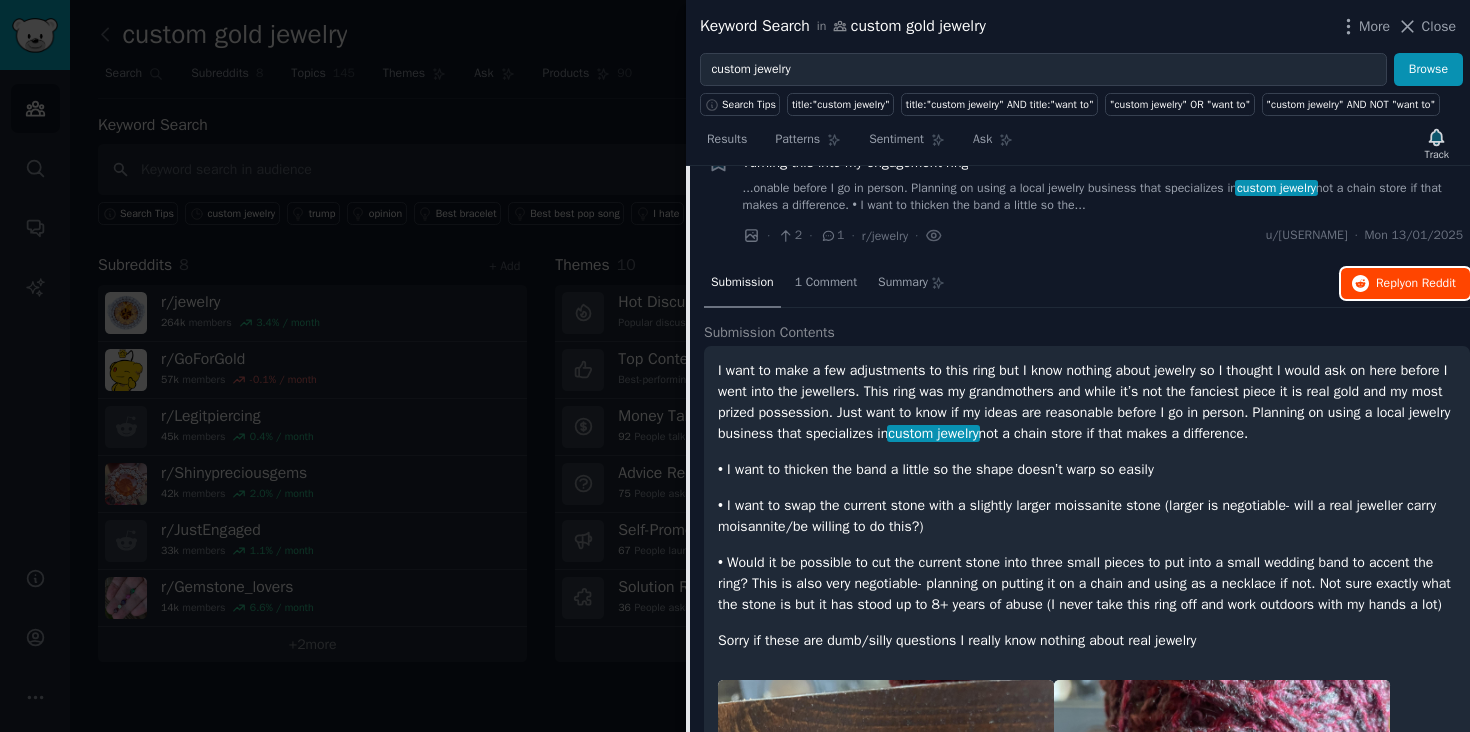 click on "on Reddit" at bounding box center (1430, 283) 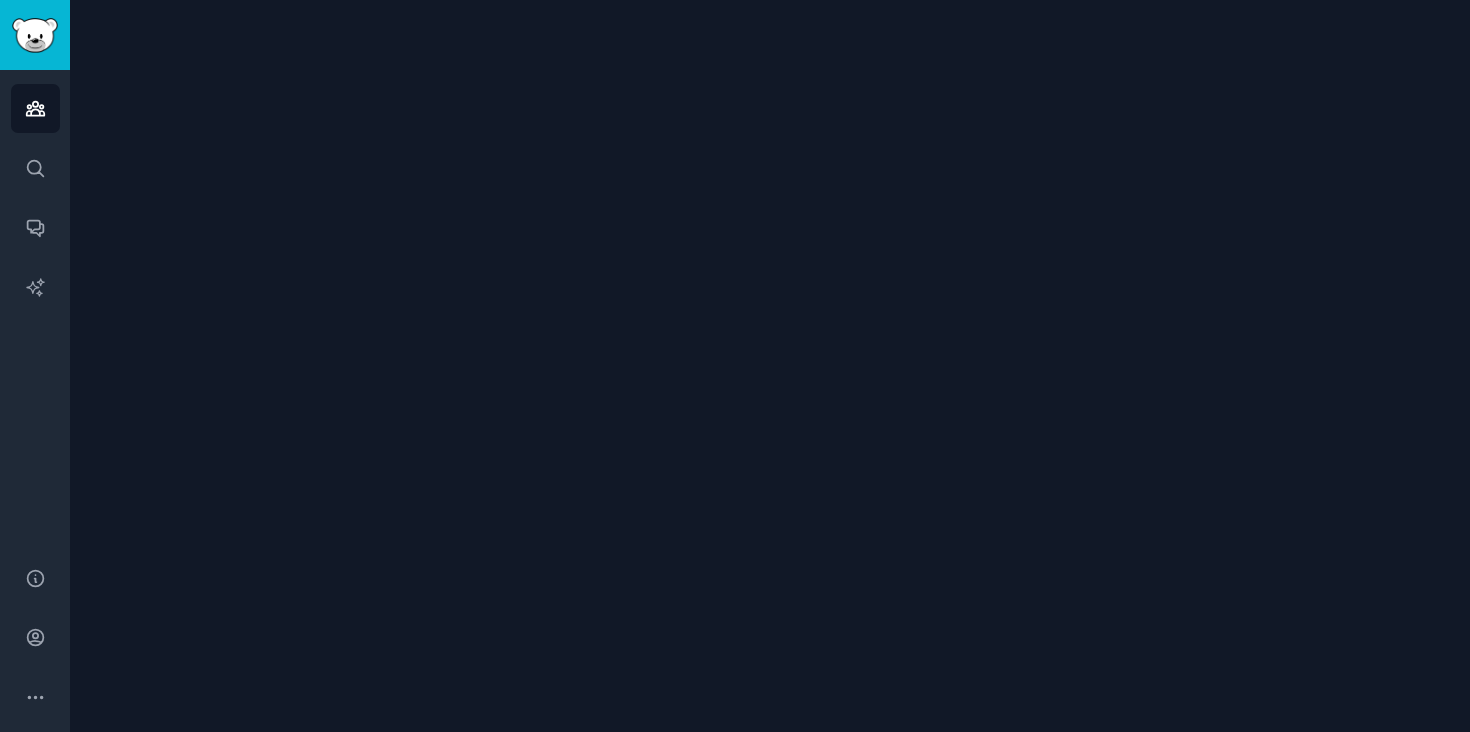 scroll, scrollTop: 0, scrollLeft: 0, axis: both 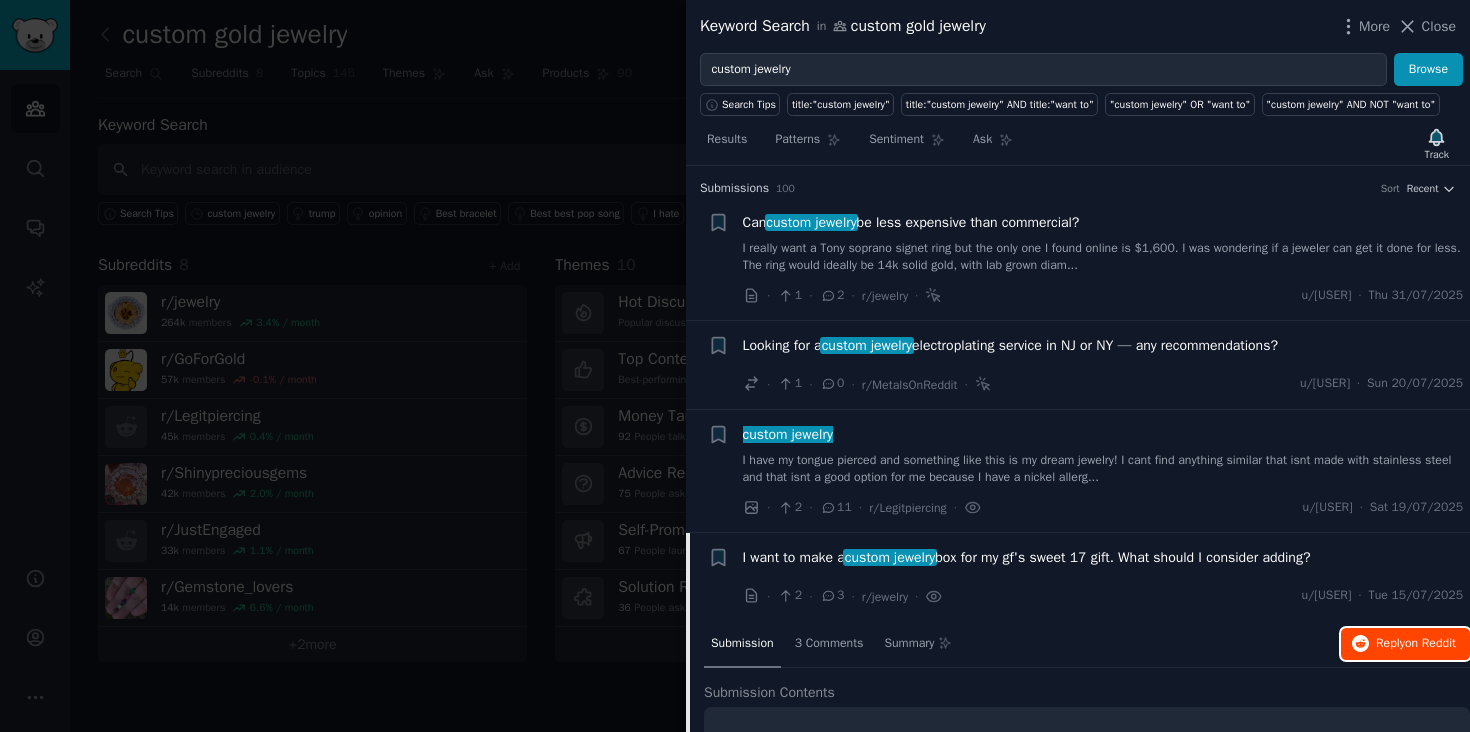 click on "Reply  on Reddit" at bounding box center [1405, 644] 